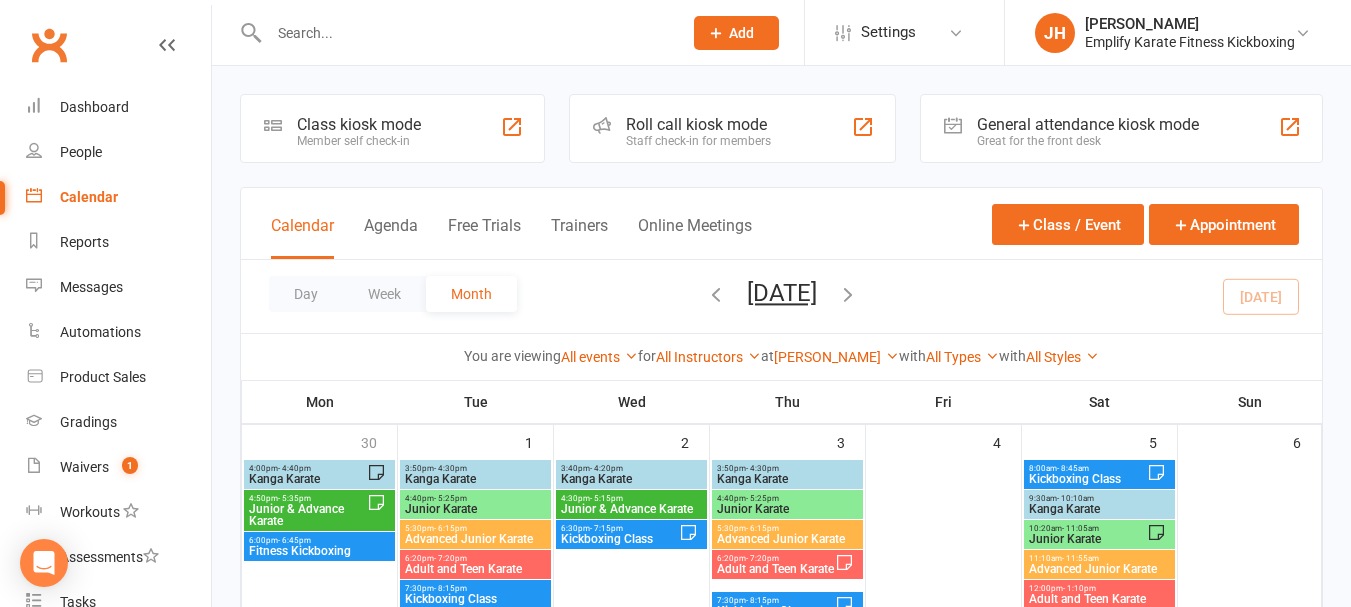 scroll, scrollTop: 300, scrollLeft: 0, axis: vertical 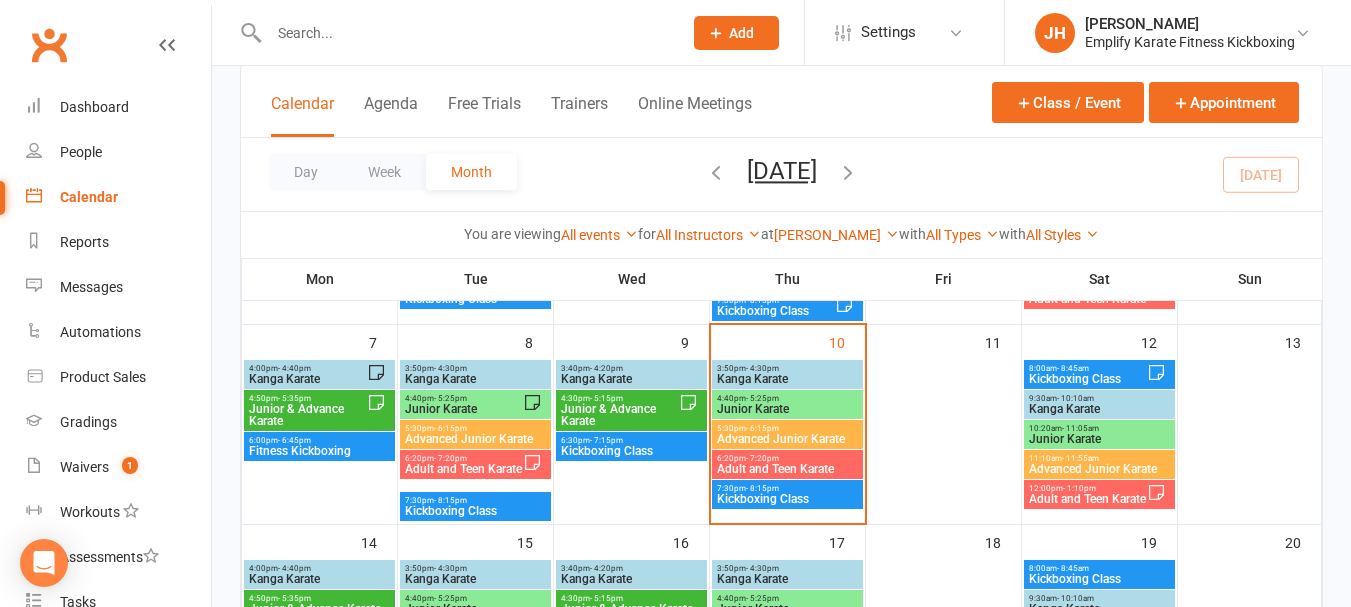 click on "4:40pm  - 5:25pm" at bounding box center [787, 398] 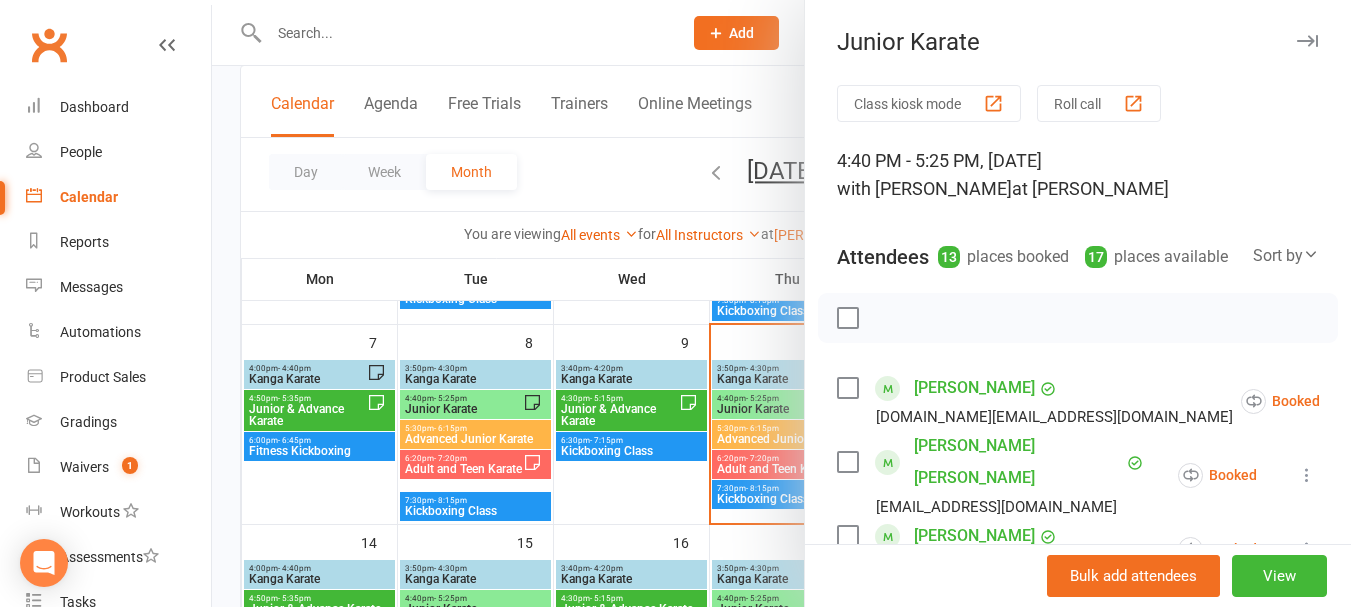 click at bounding box center (847, 318) 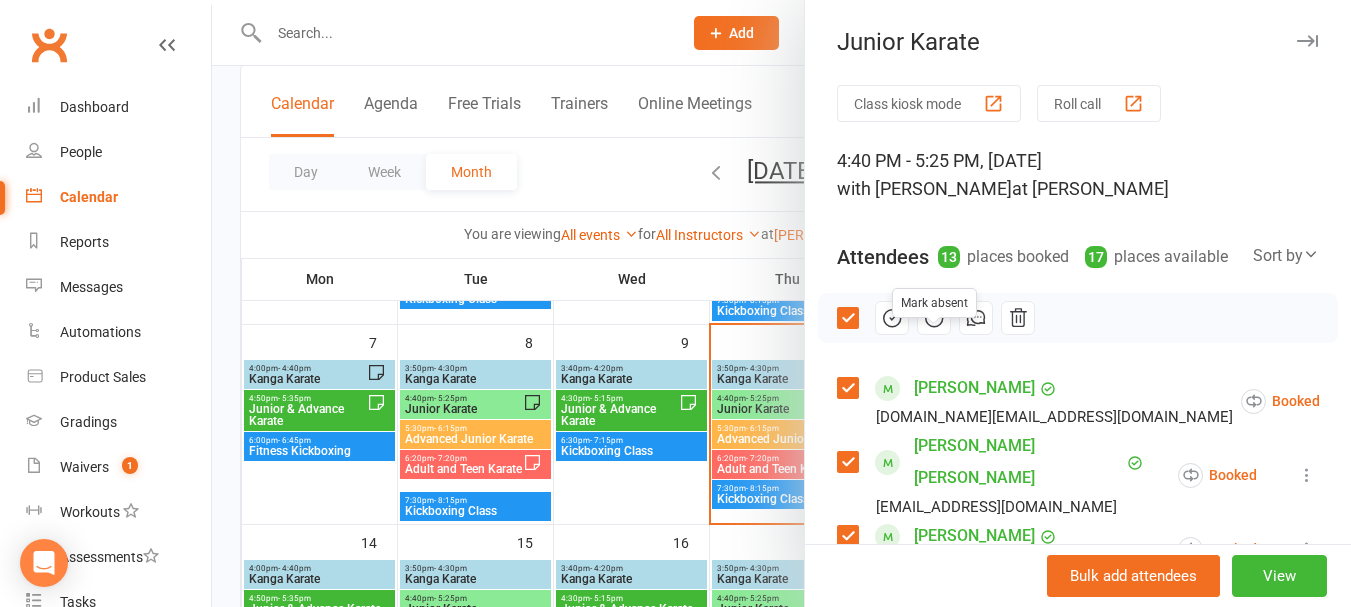 click 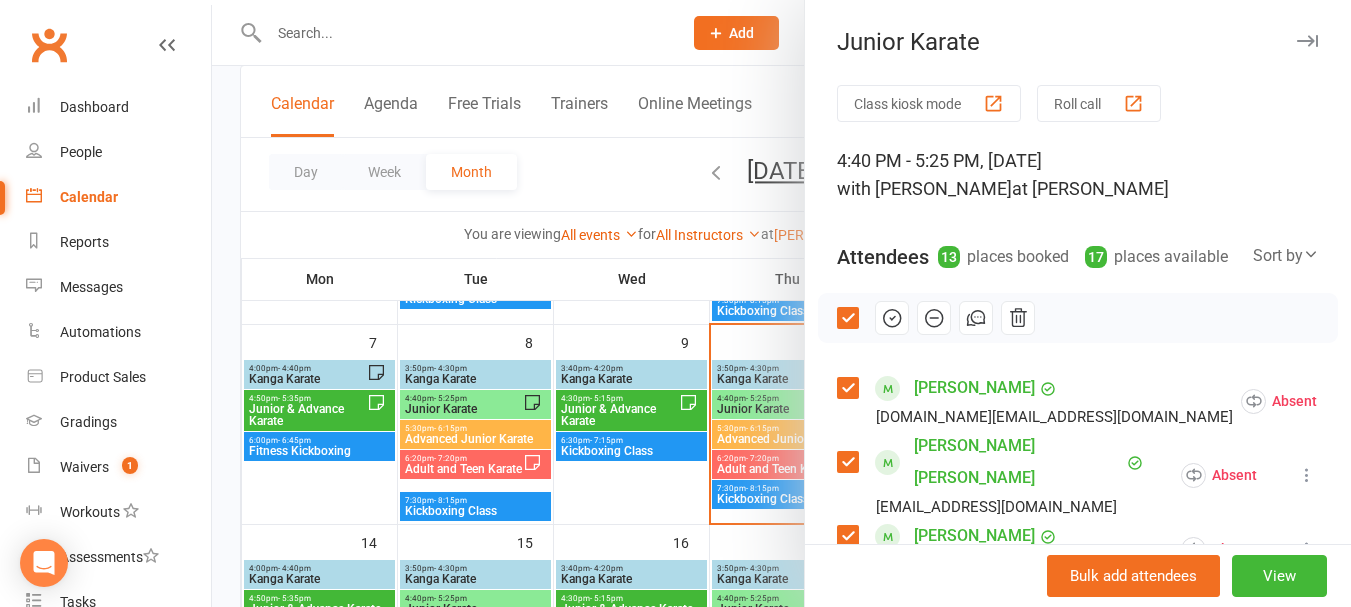 click at bounding box center [847, 318] 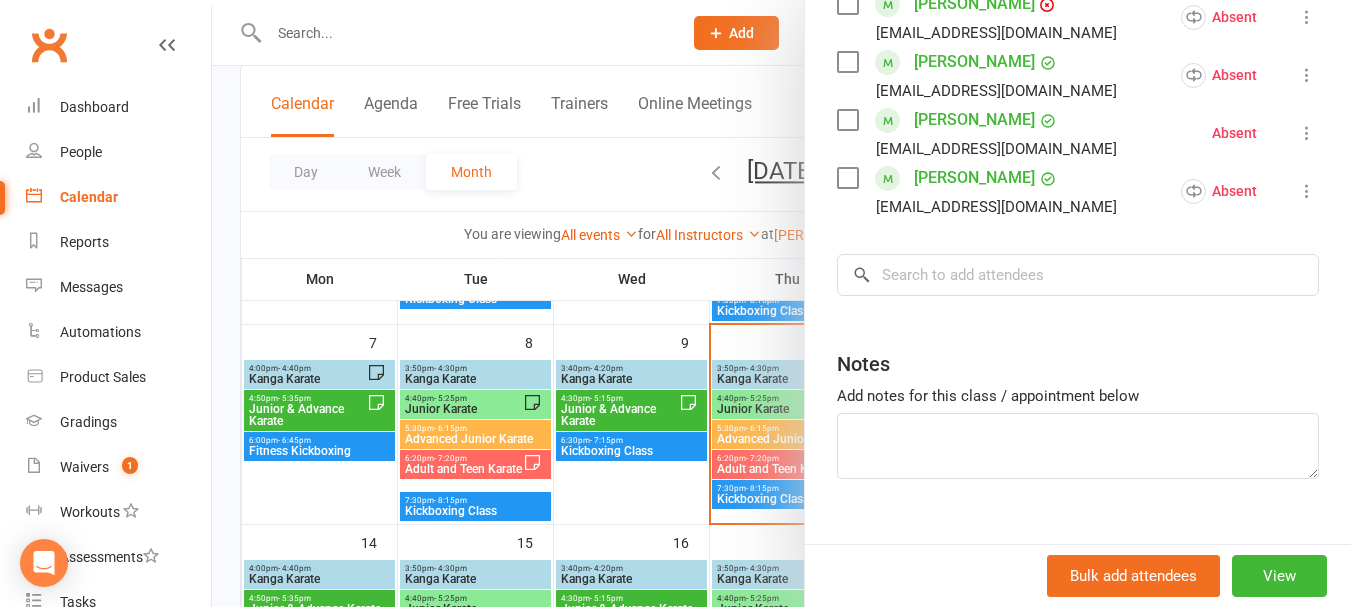 scroll, scrollTop: 967, scrollLeft: 0, axis: vertical 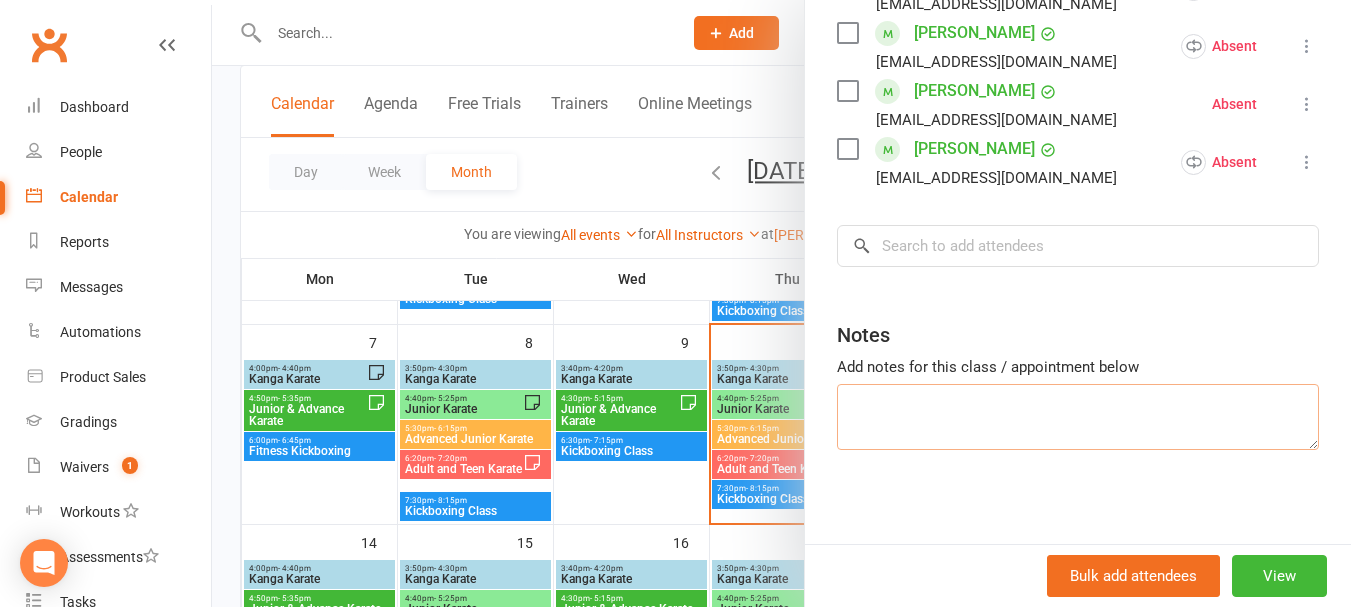 click at bounding box center [1078, 417] 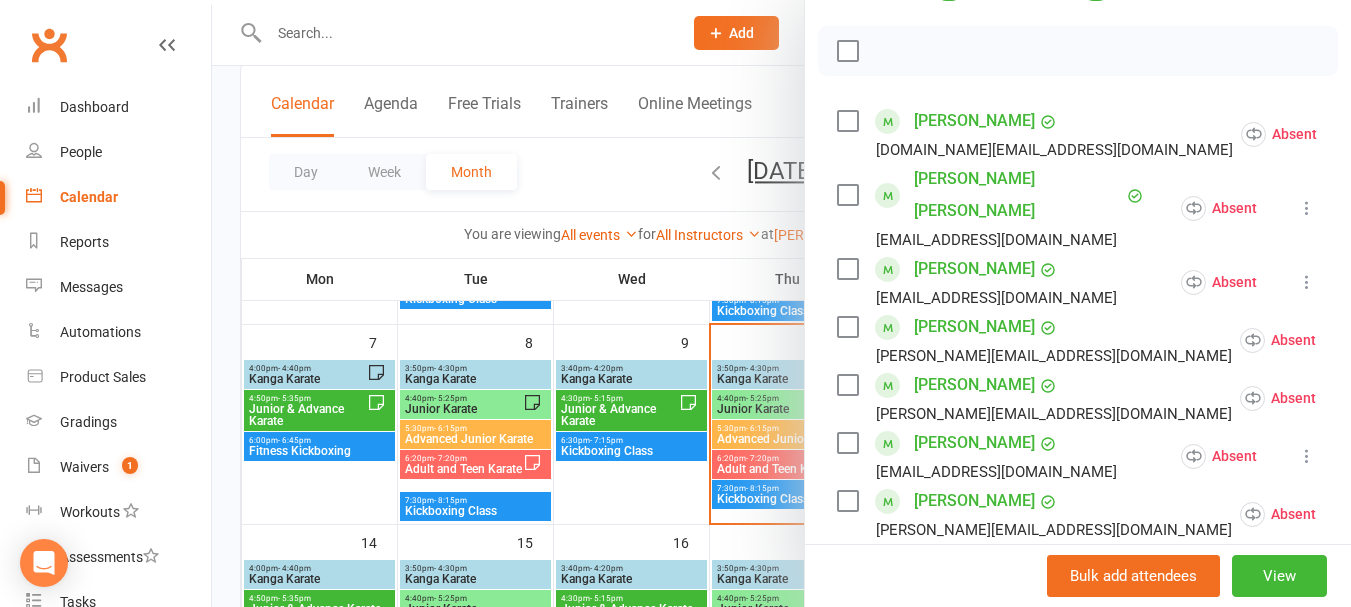 scroll, scrollTop: 967, scrollLeft: 0, axis: vertical 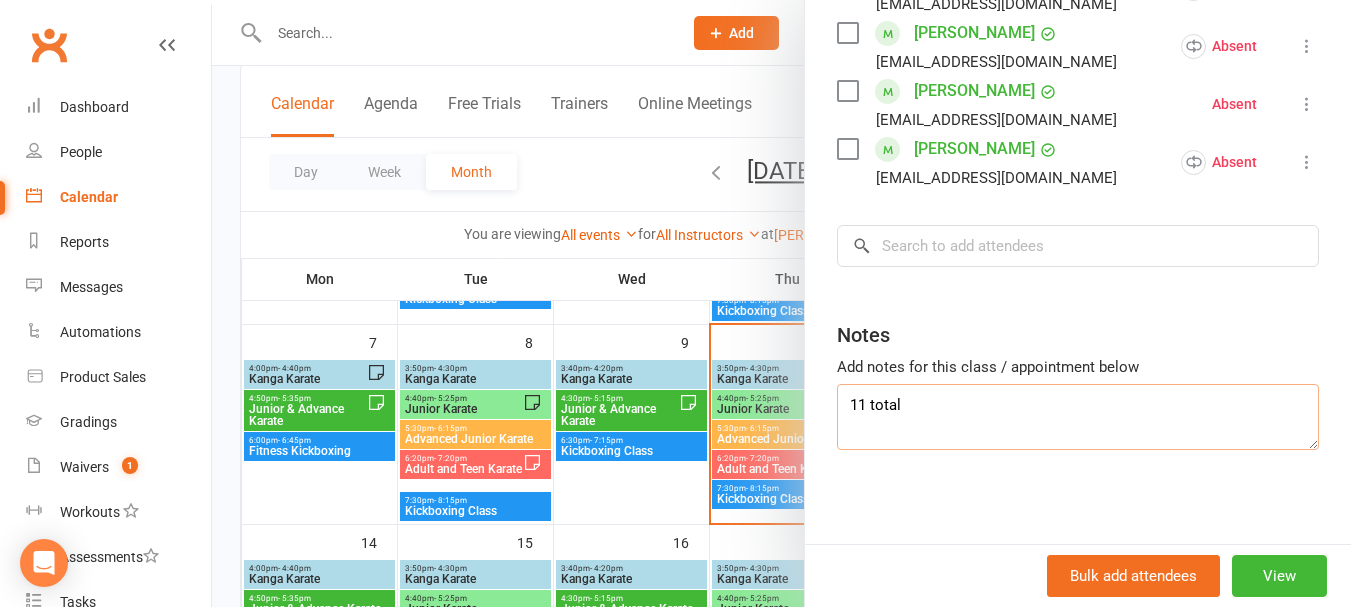 type on "11 total" 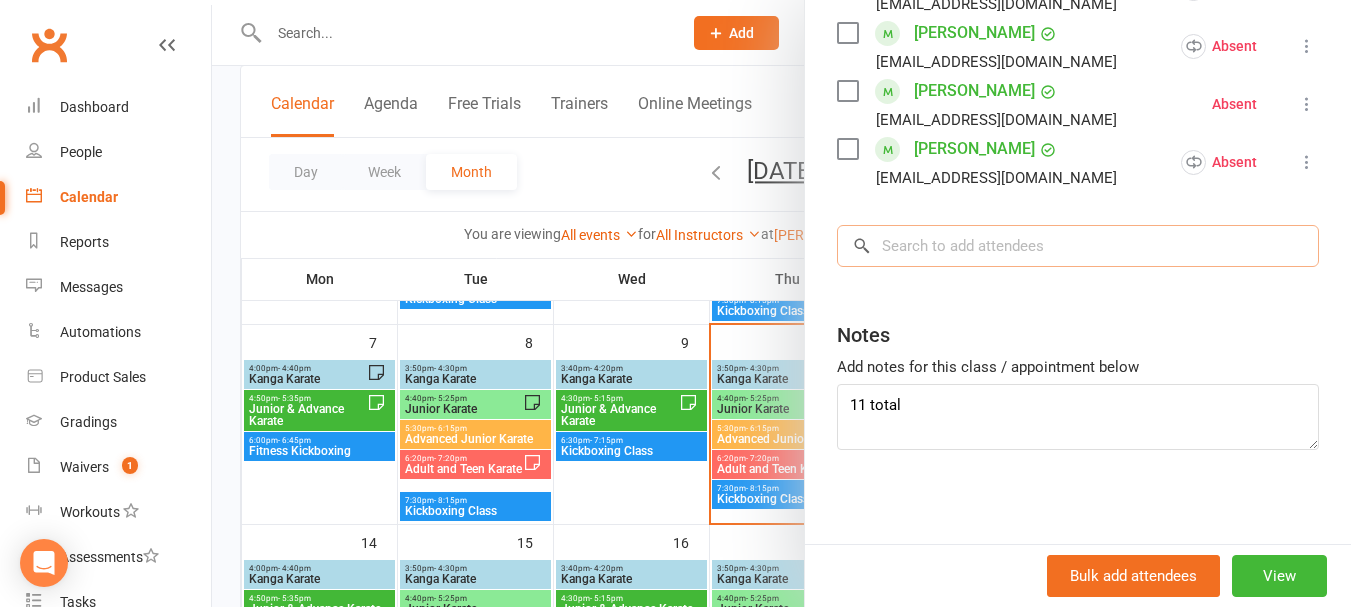 click at bounding box center [1078, 246] 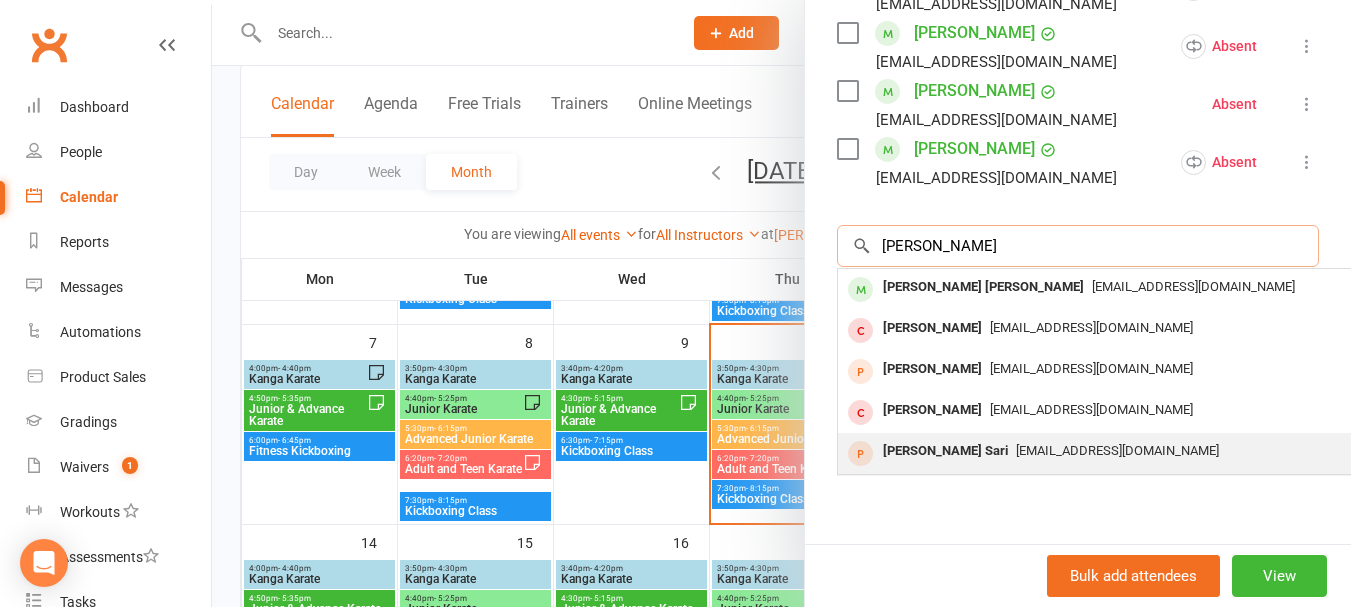 type on "[PERSON_NAME]" 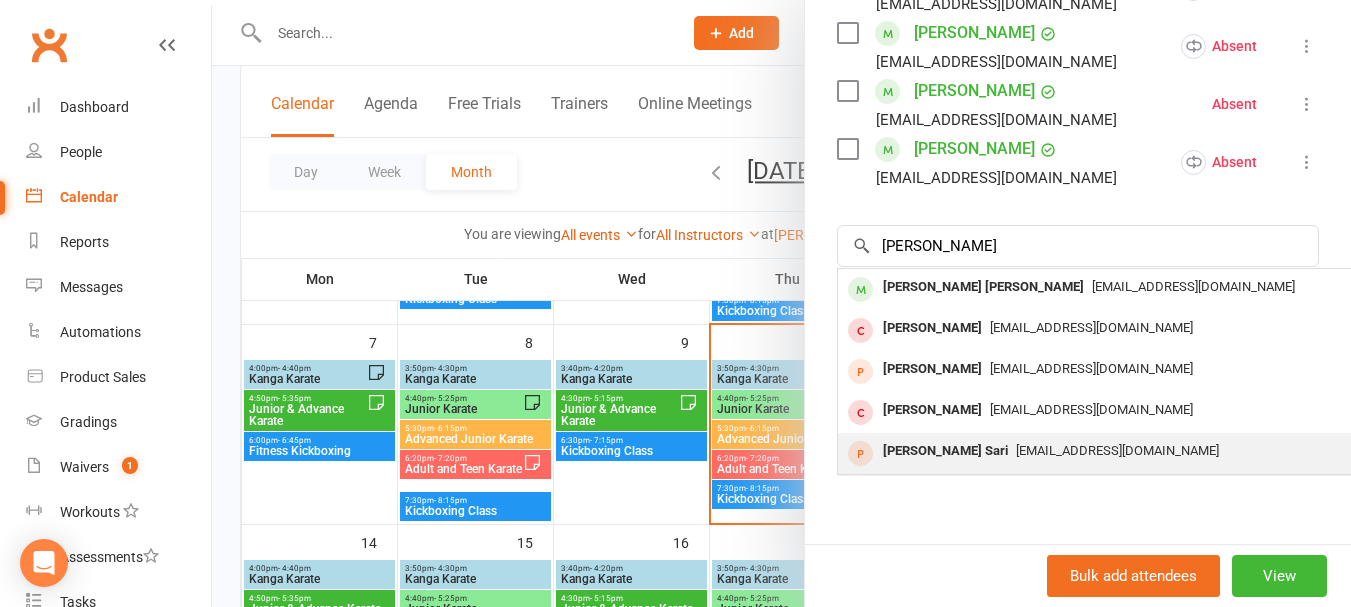 click on "[PERSON_NAME] [PERSON_NAME]" at bounding box center [983, 287] 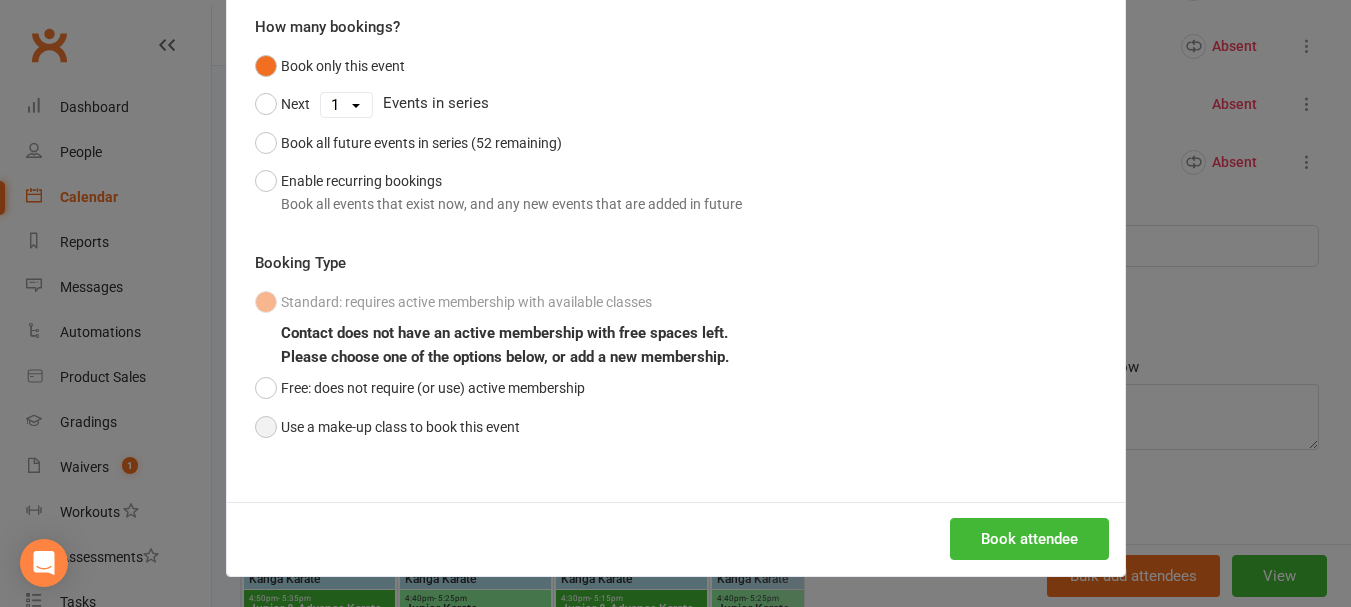 click on "Use a make-up class to book this event" at bounding box center (387, 427) 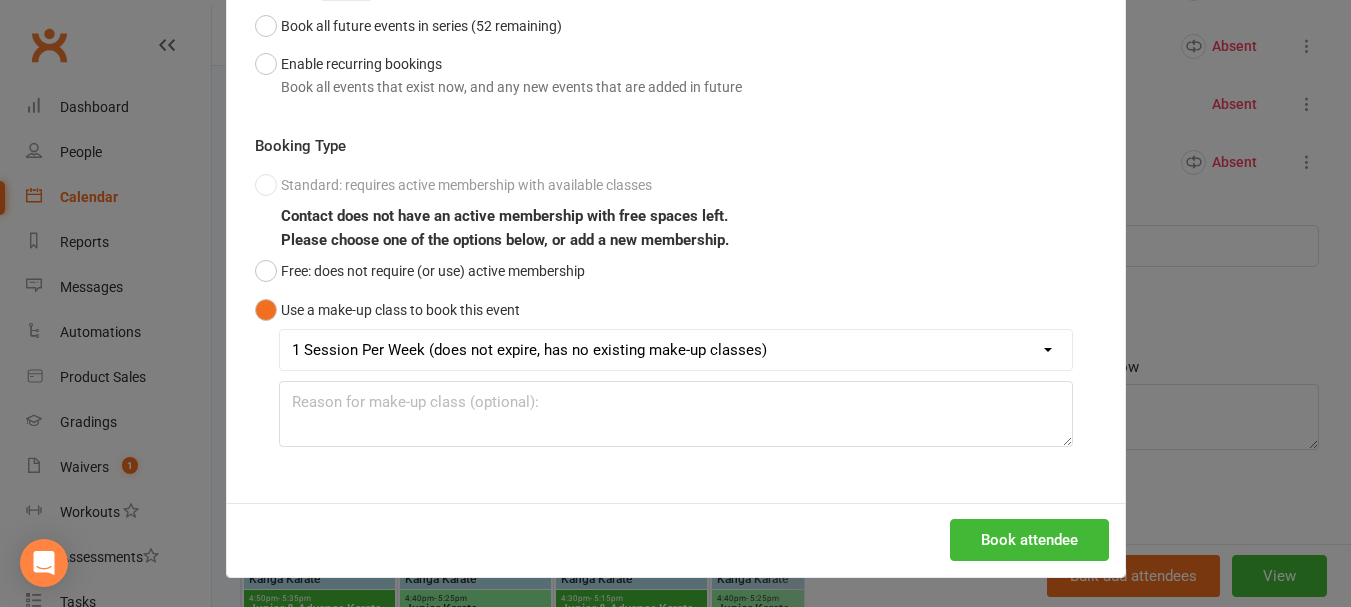 scroll, scrollTop: 294, scrollLeft: 0, axis: vertical 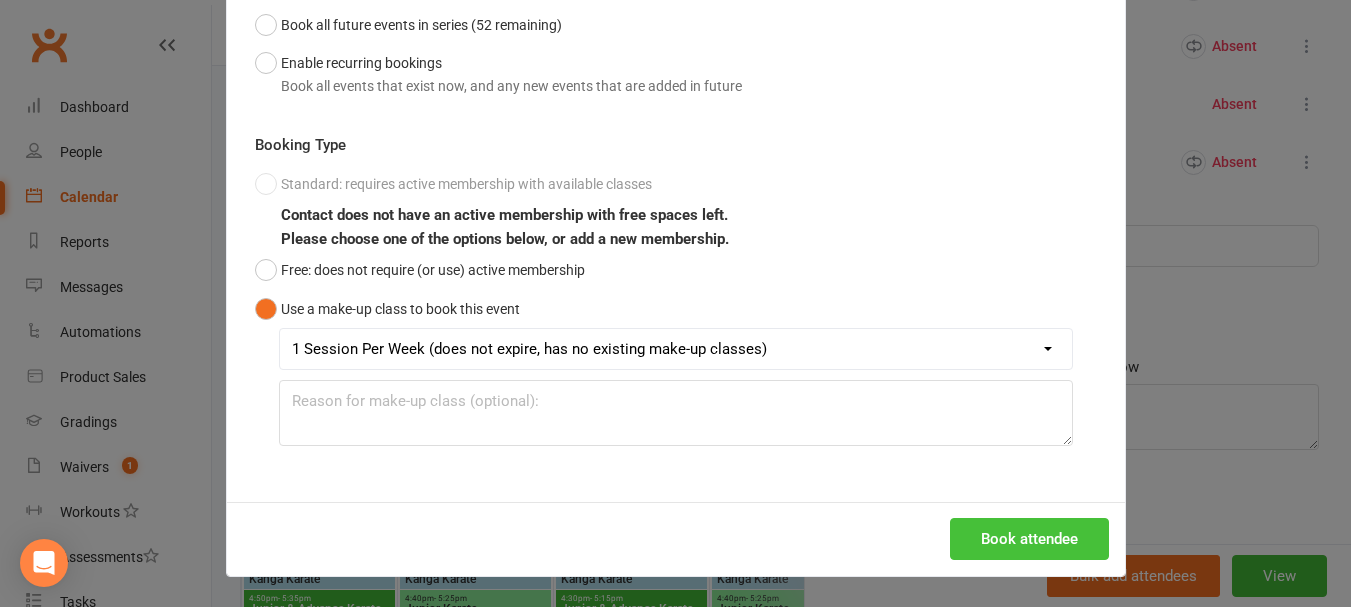 click on "Book attendee" at bounding box center (1029, 539) 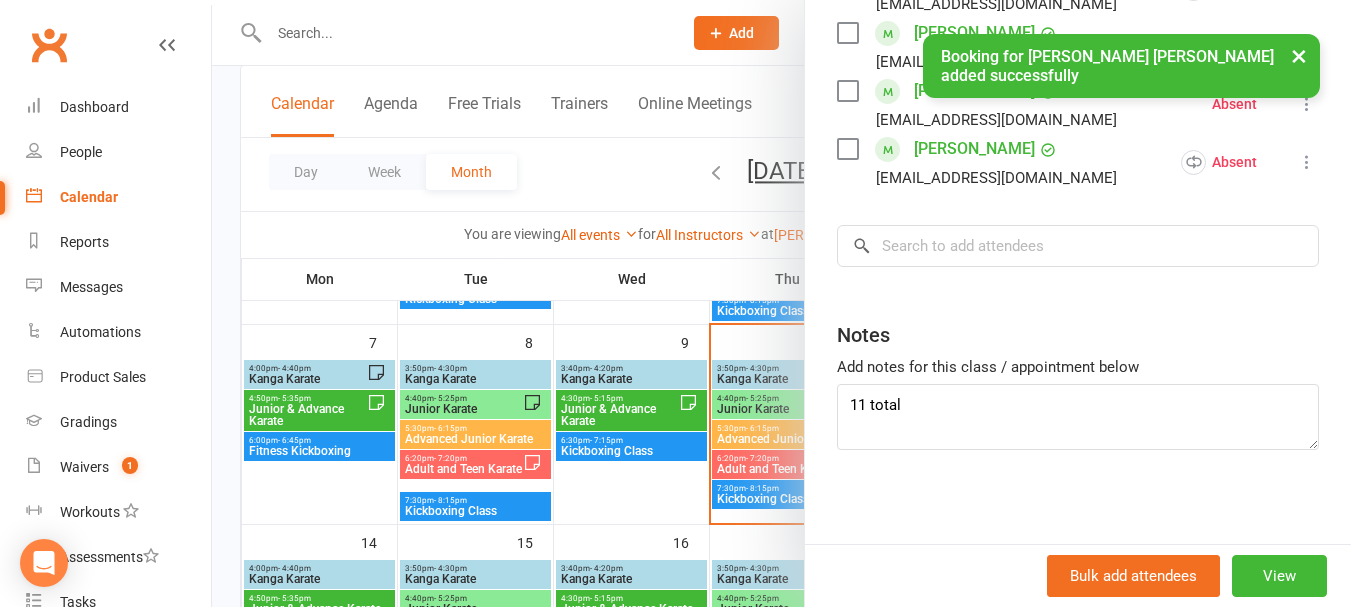 scroll, scrollTop: 1025, scrollLeft: 0, axis: vertical 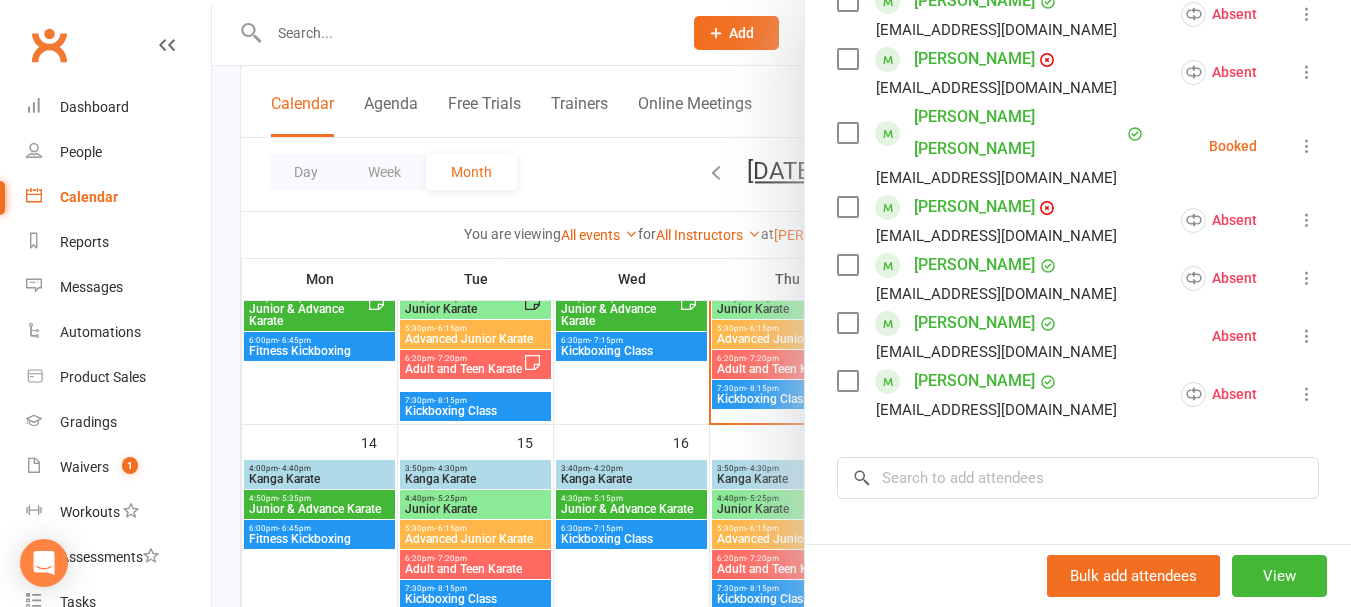 click at bounding box center [1307, 336] 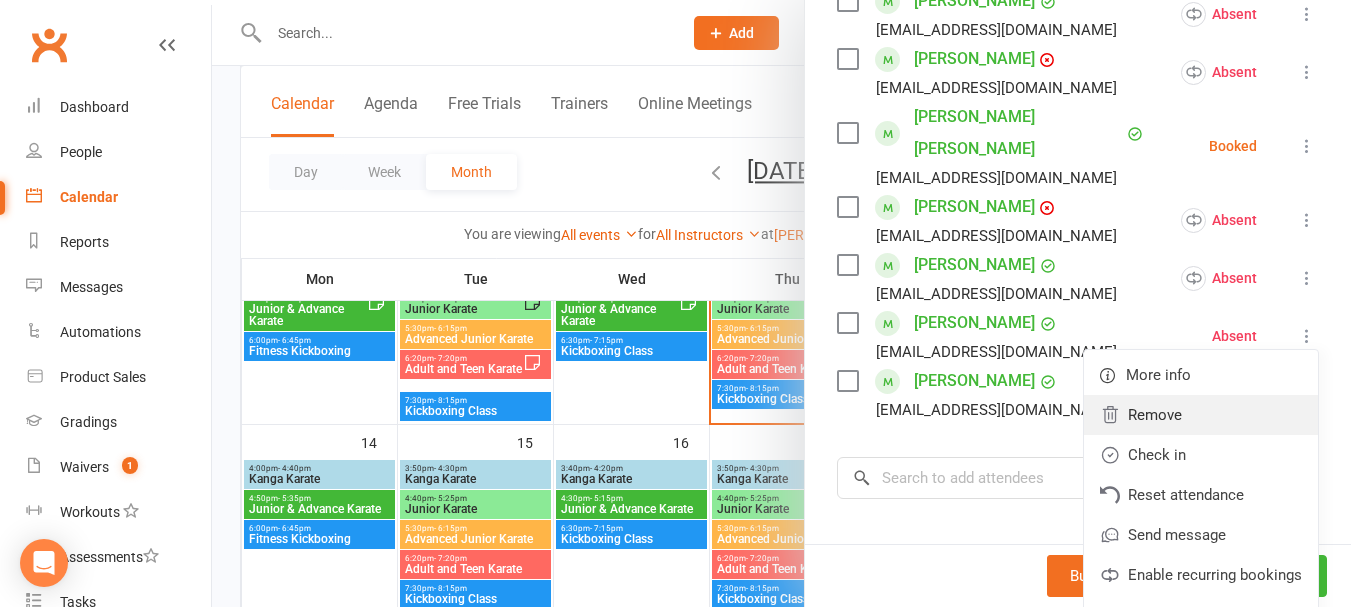 click on "Remove" at bounding box center [1201, 415] 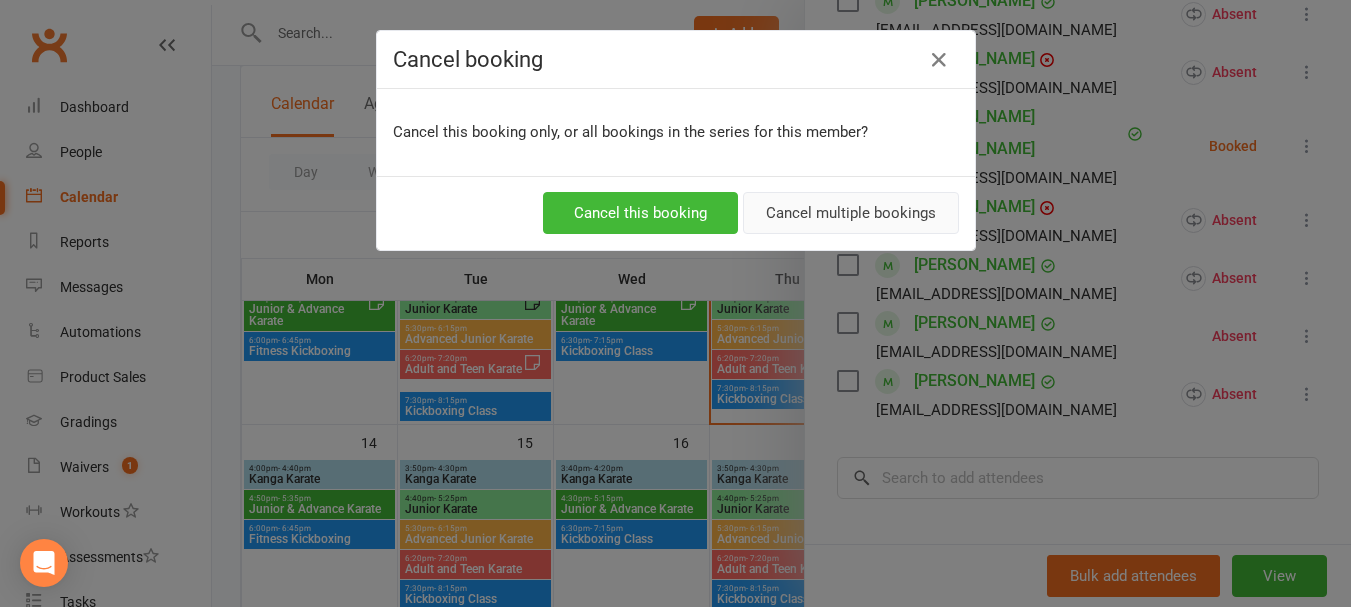 click on "Cancel multiple bookings" at bounding box center (851, 213) 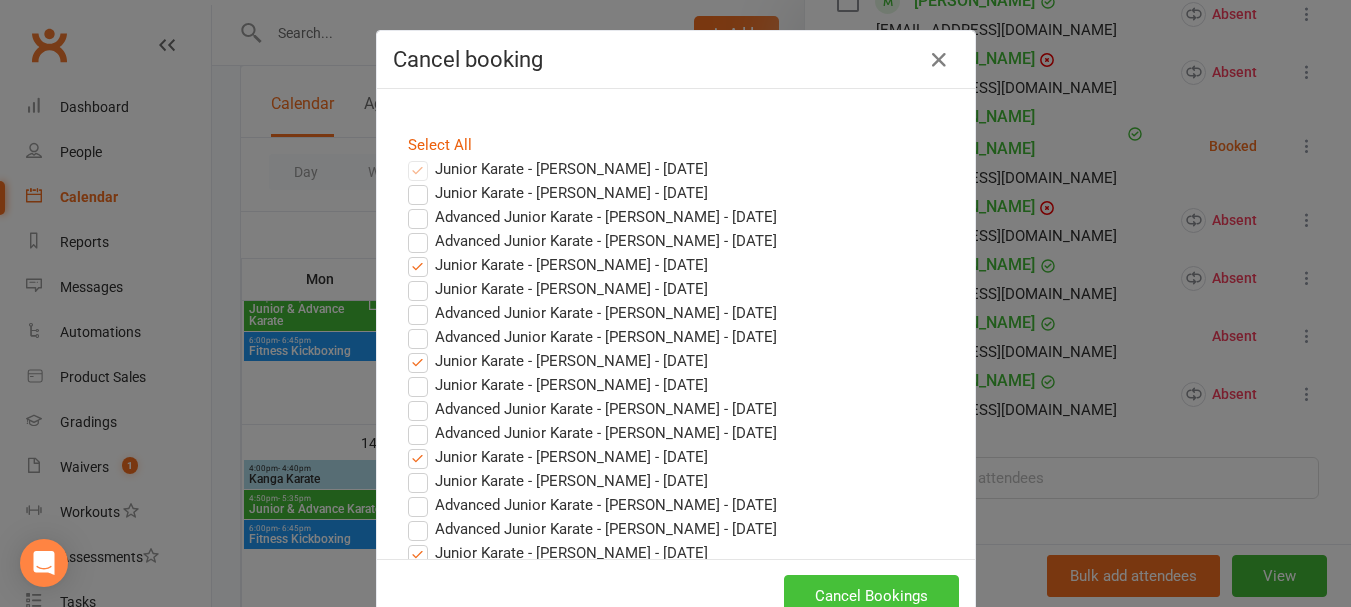 click on "Cancel Bookings" at bounding box center [871, 596] 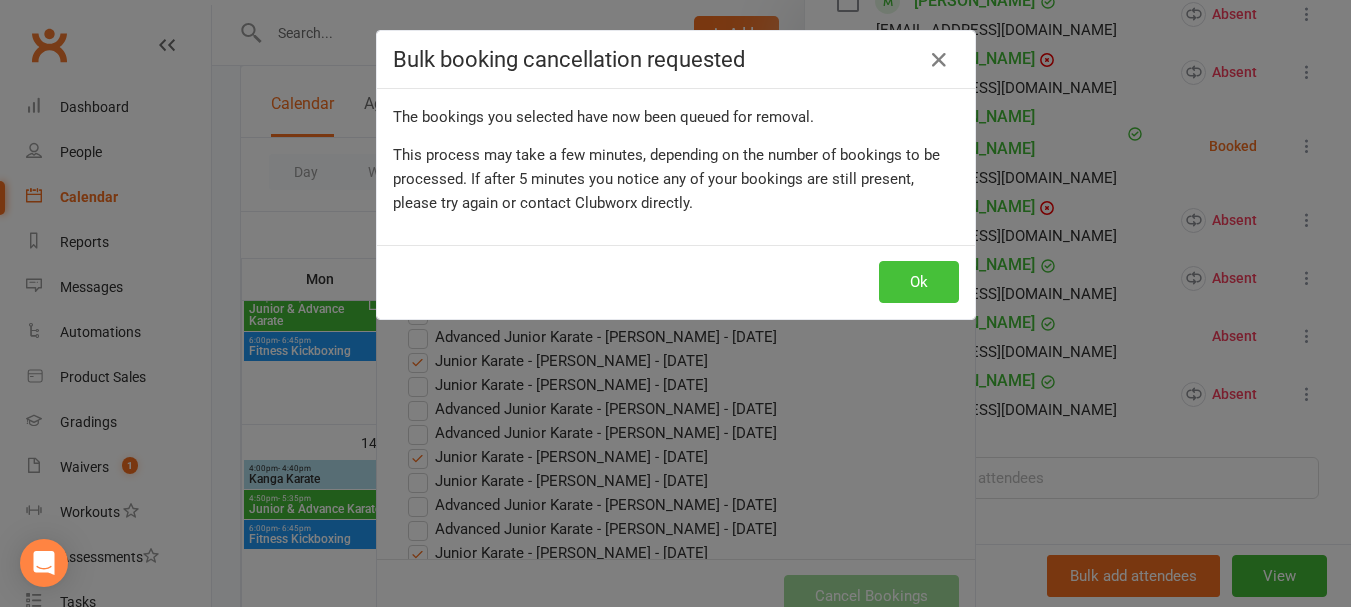 click on "Ok" at bounding box center (919, 282) 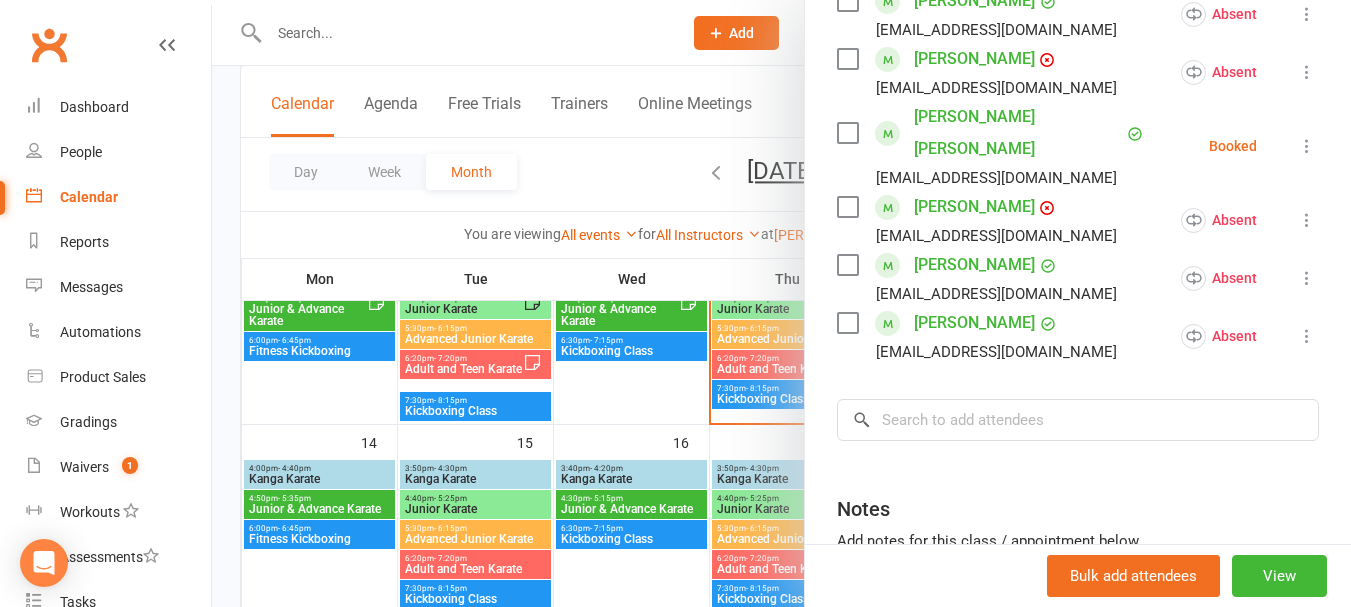 click at bounding box center (847, 323) 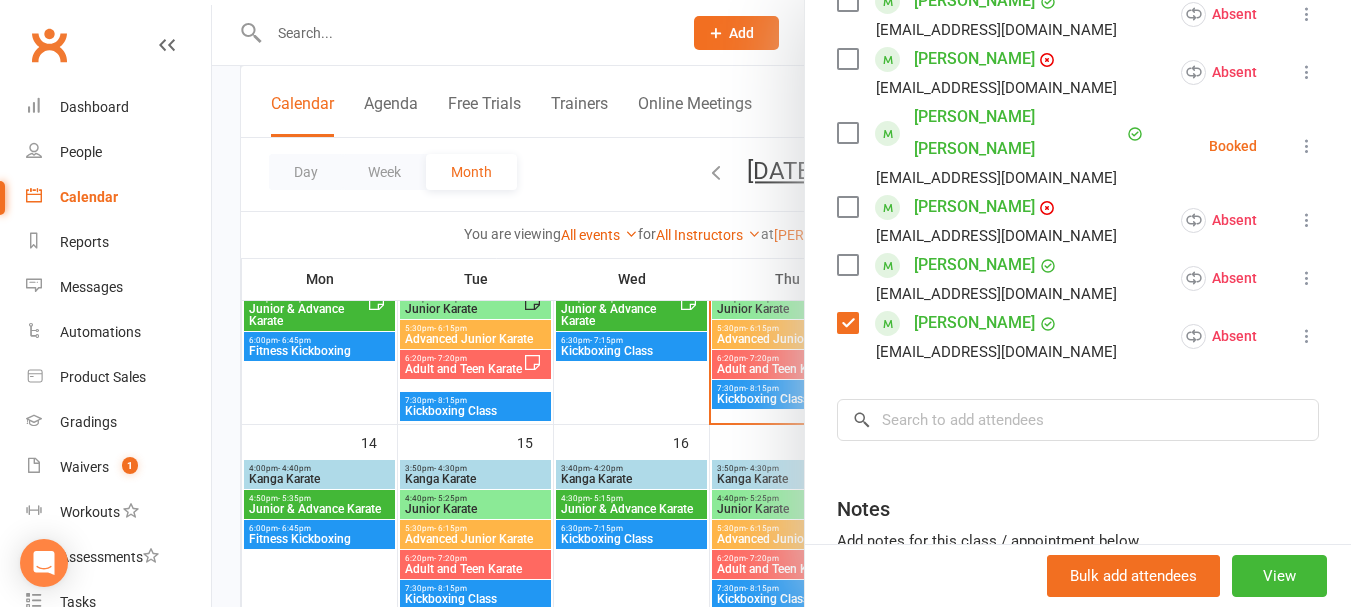 click at bounding box center (847, 265) 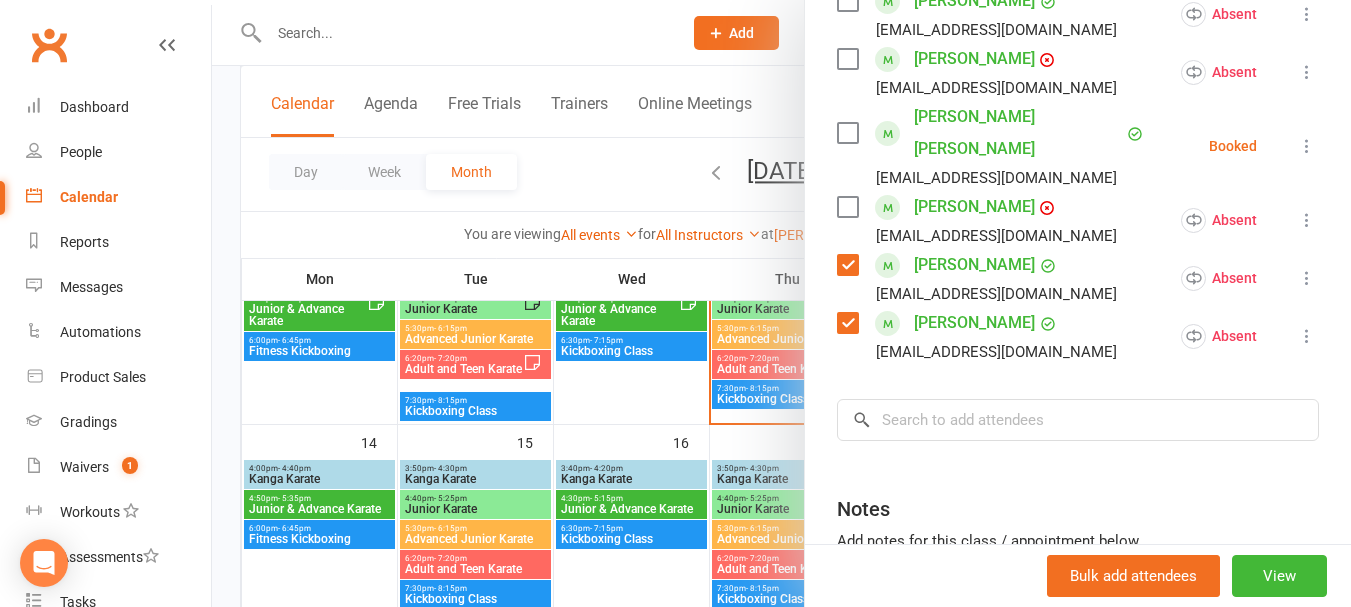 click at bounding box center (847, 207) 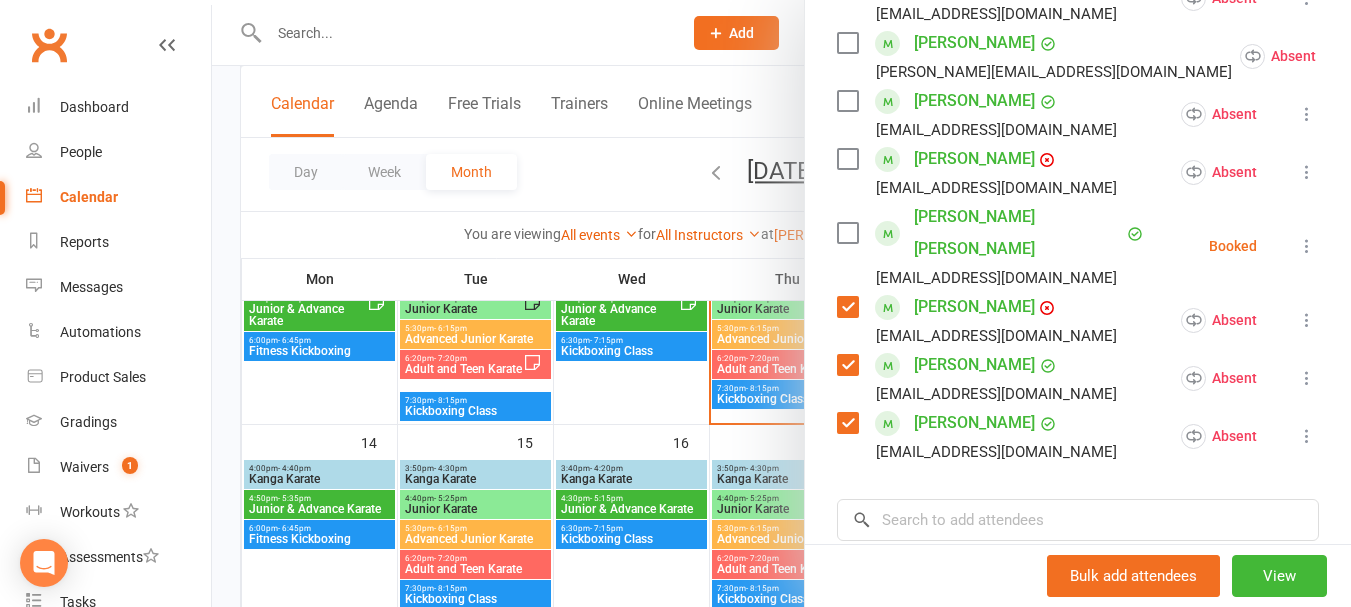 click at bounding box center (847, 233) 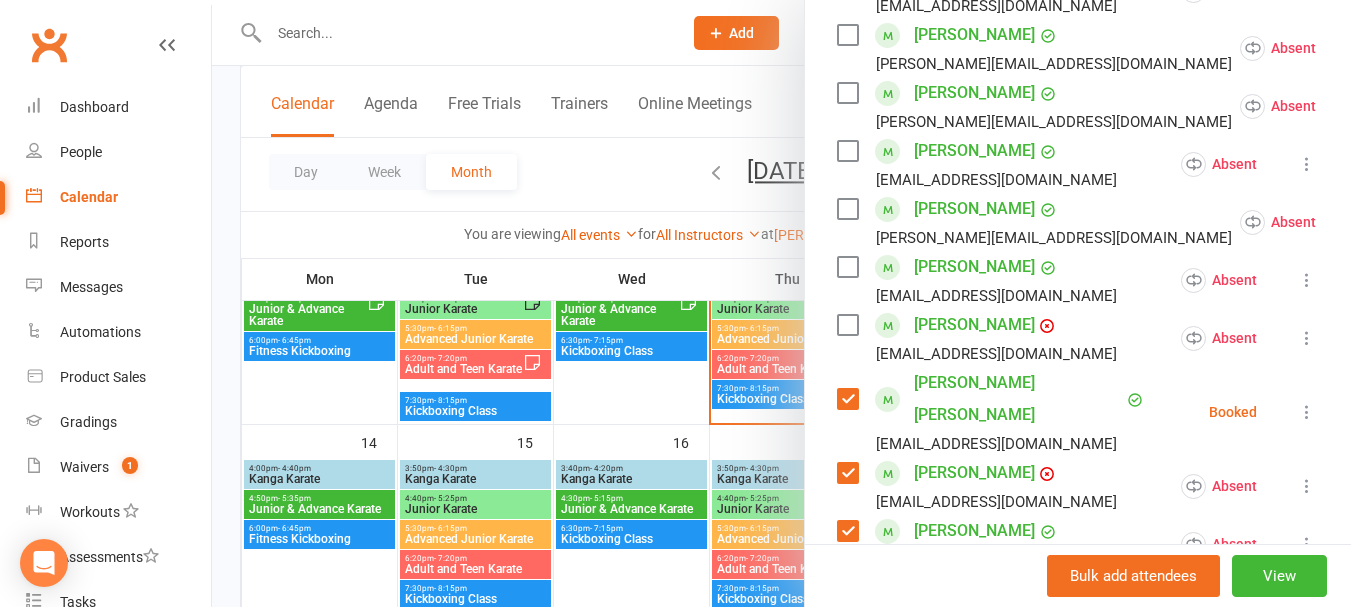 scroll, scrollTop: 525, scrollLeft: 0, axis: vertical 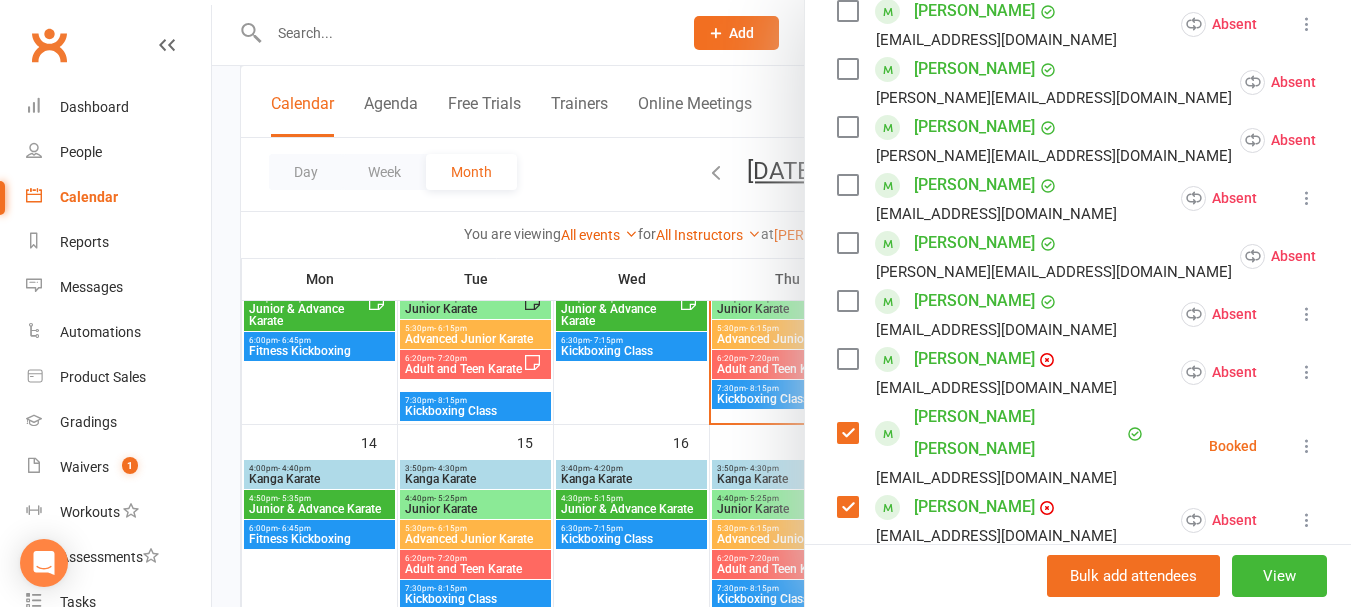 click at bounding box center (847, 301) 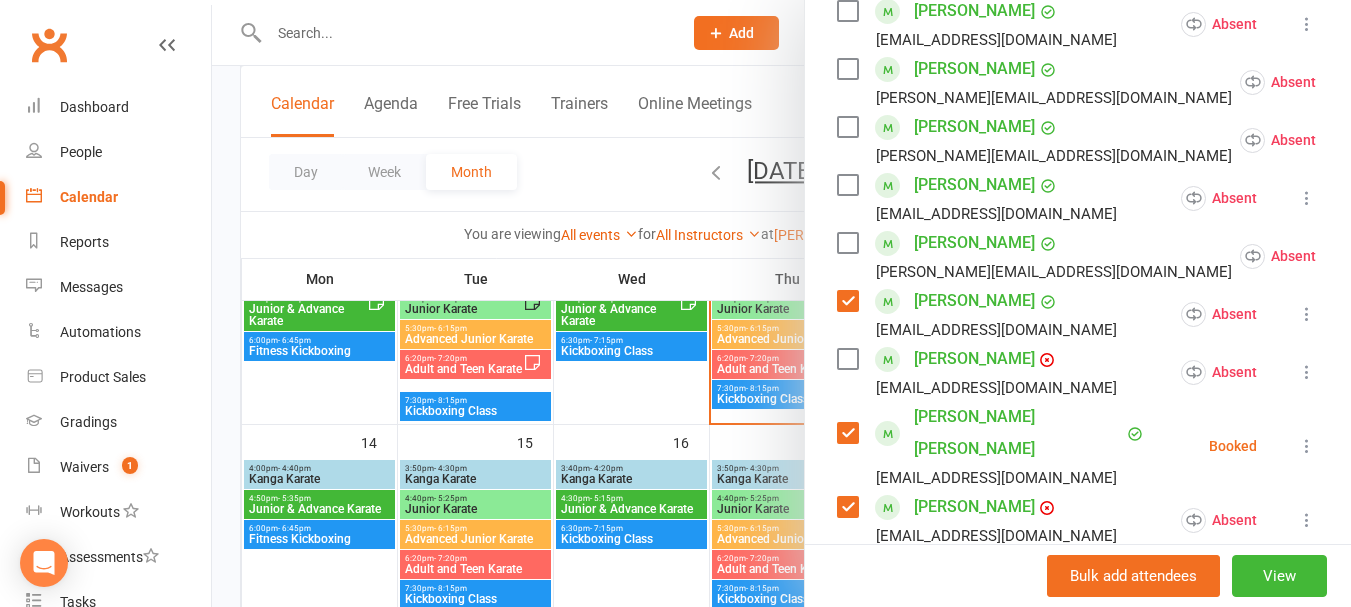 click at bounding box center (847, 243) 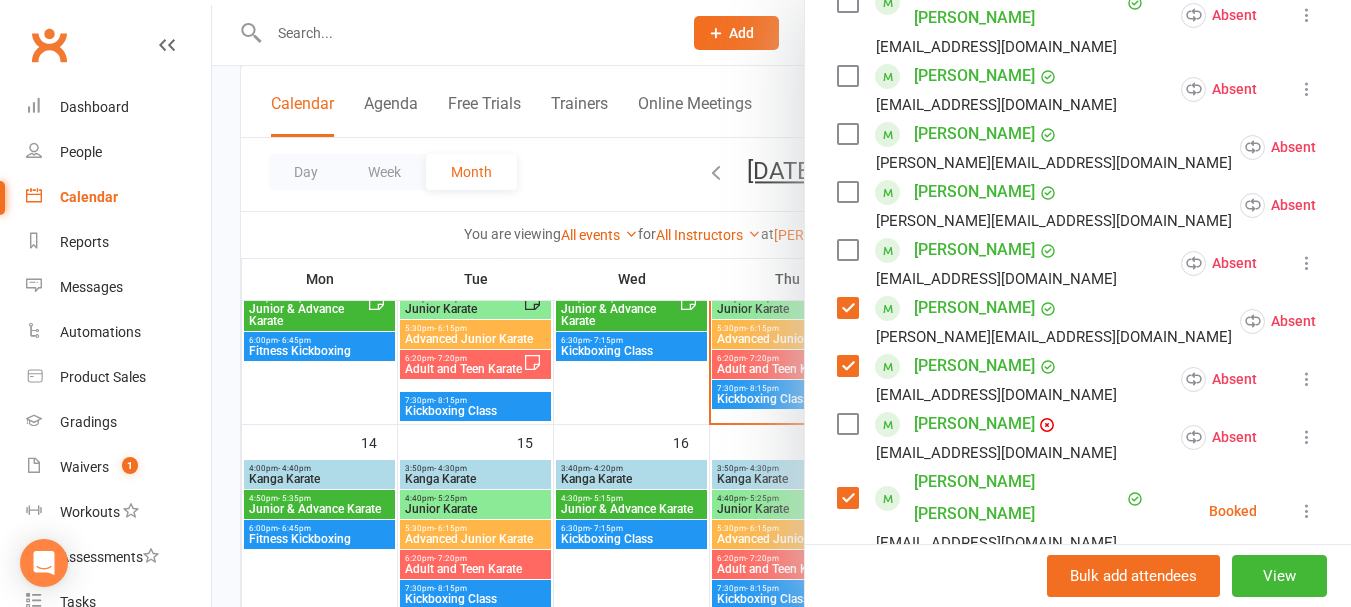 scroll, scrollTop: 425, scrollLeft: 0, axis: vertical 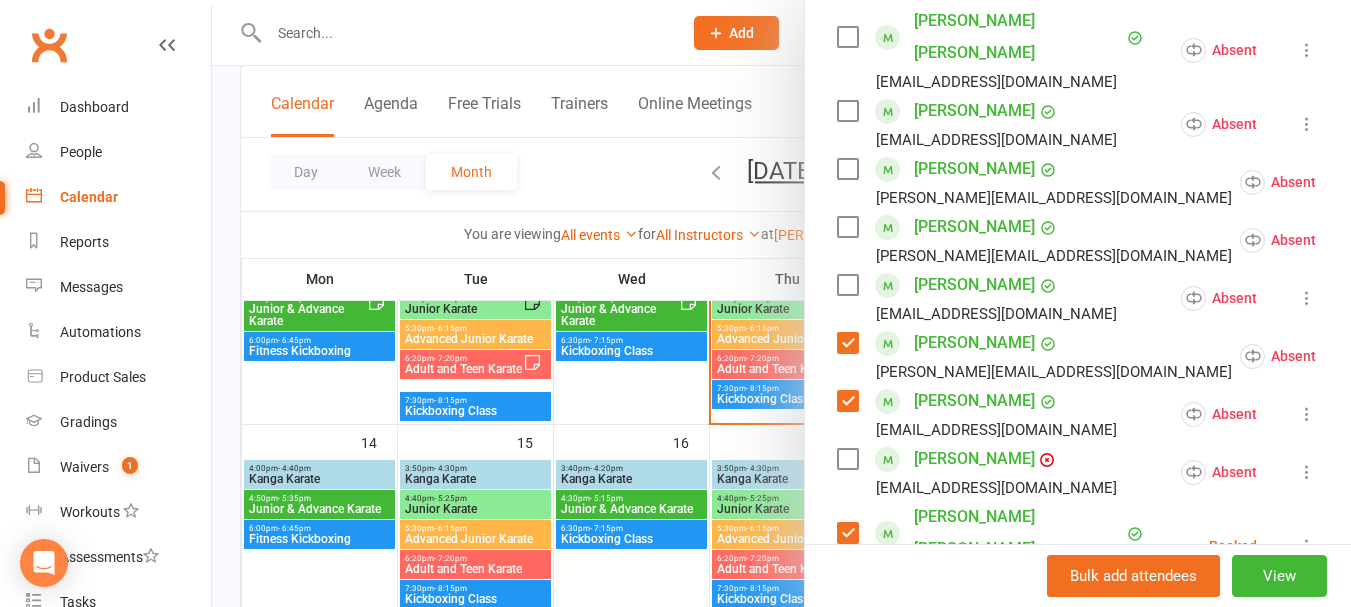 click at bounding box center [847, 285] 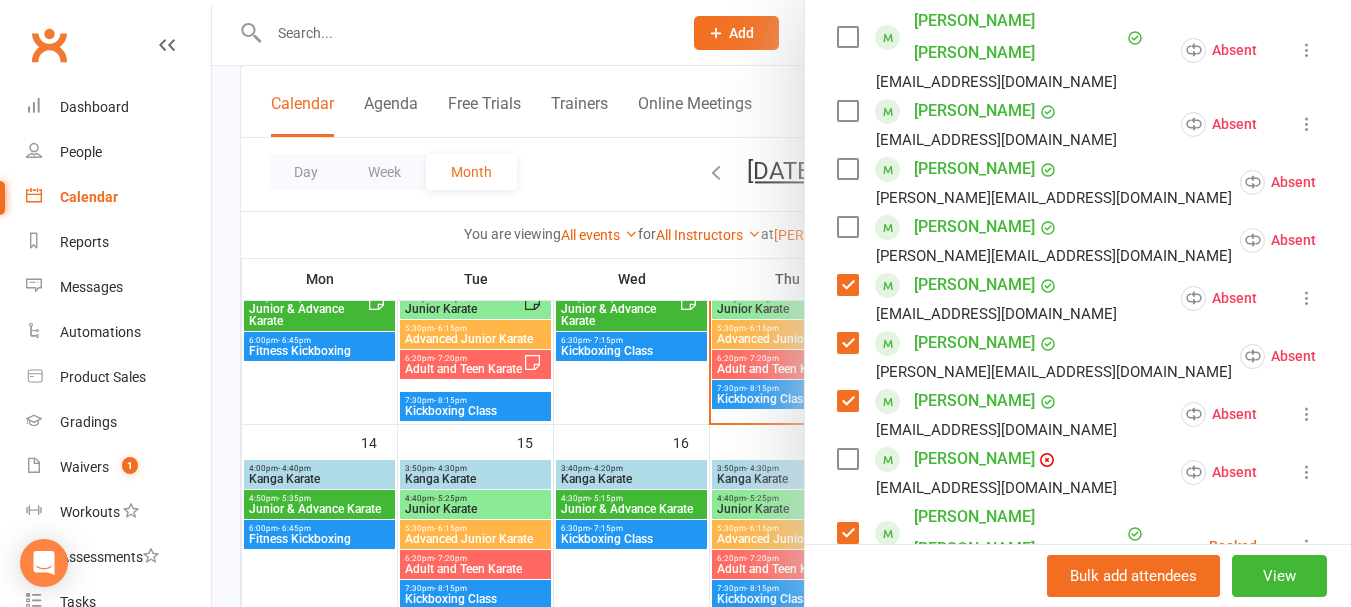 click at bounding box center (847, 227) 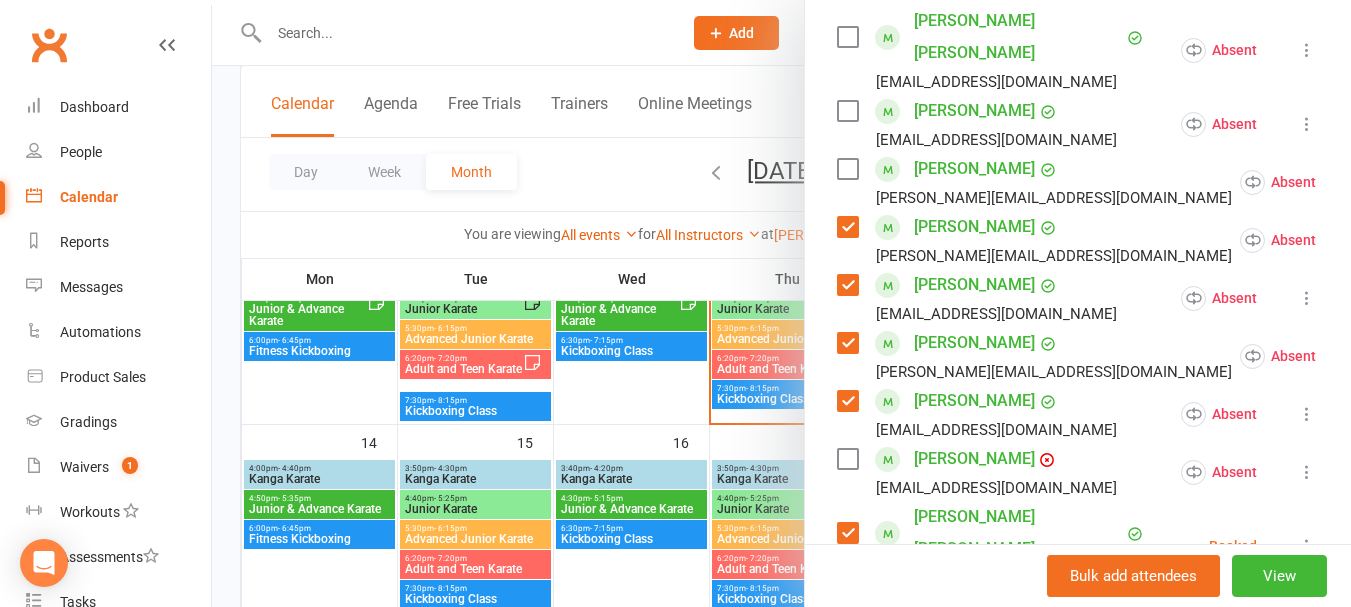 click at bounding box center (847, 169) 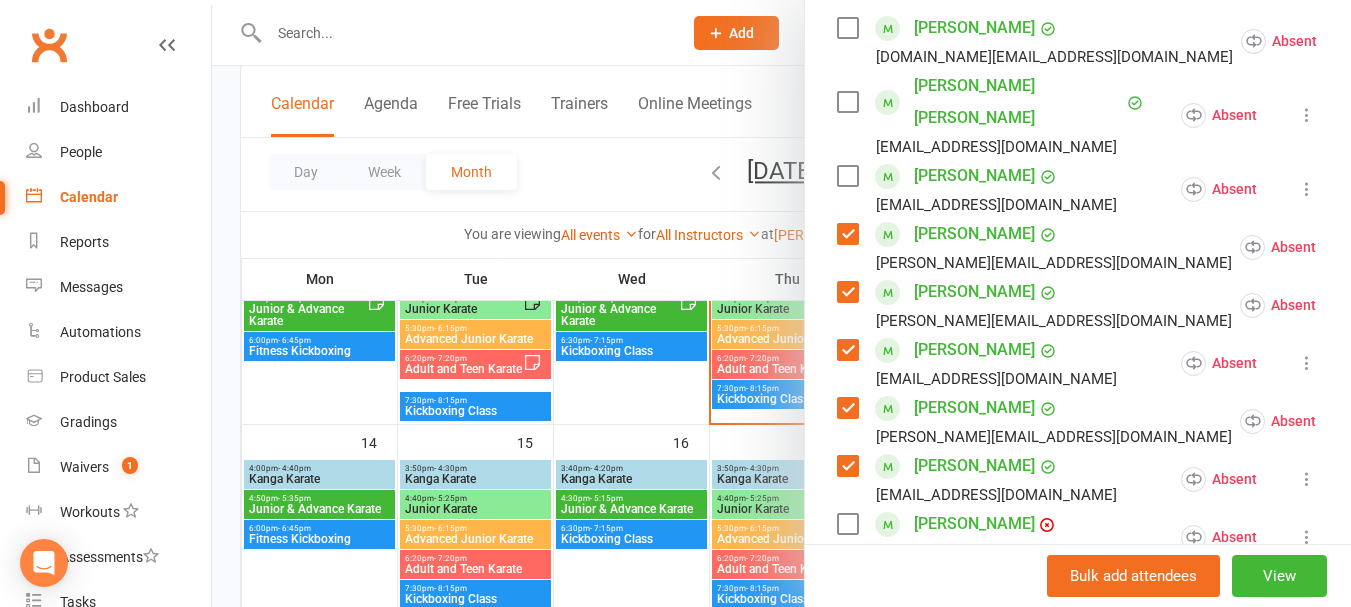 scroll, scrollTop: 325, scrollLeft: 0, axis: vertical 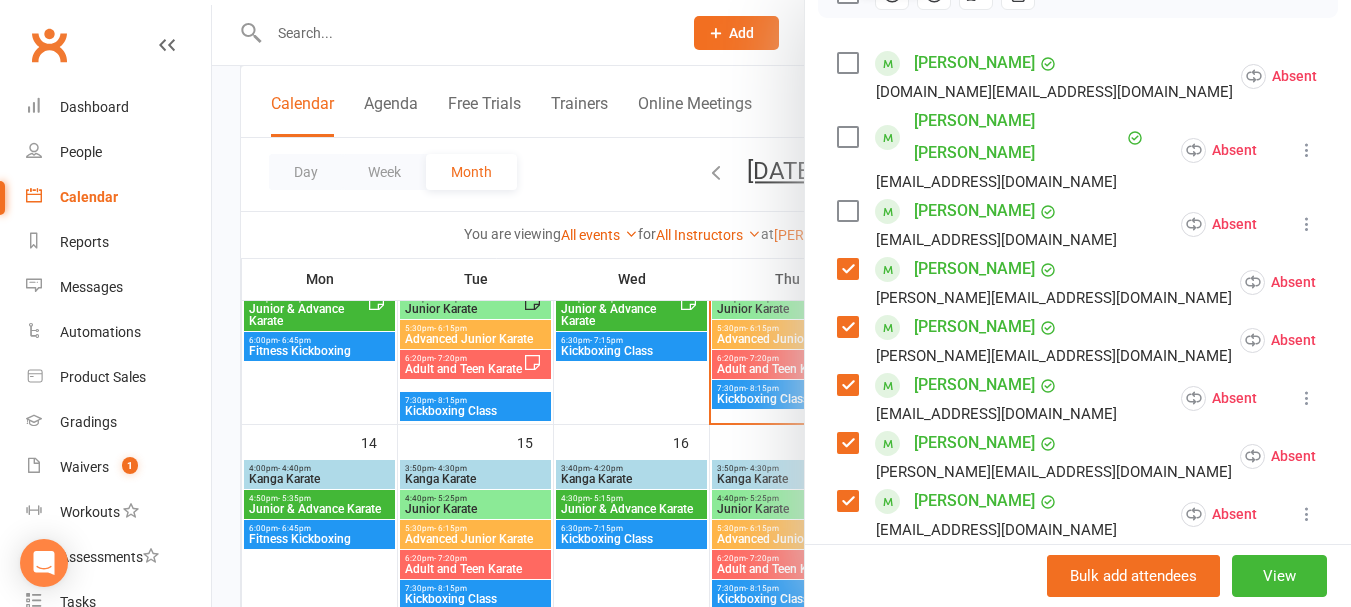 click at bounding box center (892, -7) 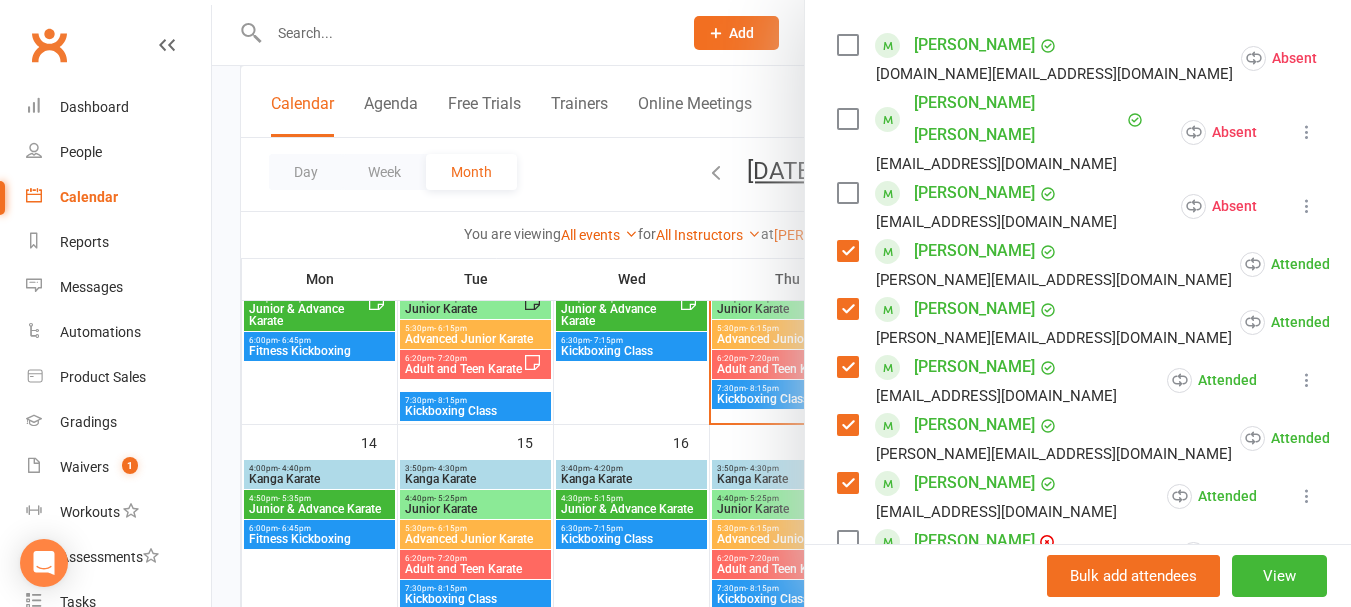 scroll, scrollTop: 325, scrollLeft: 0, axis: vertical 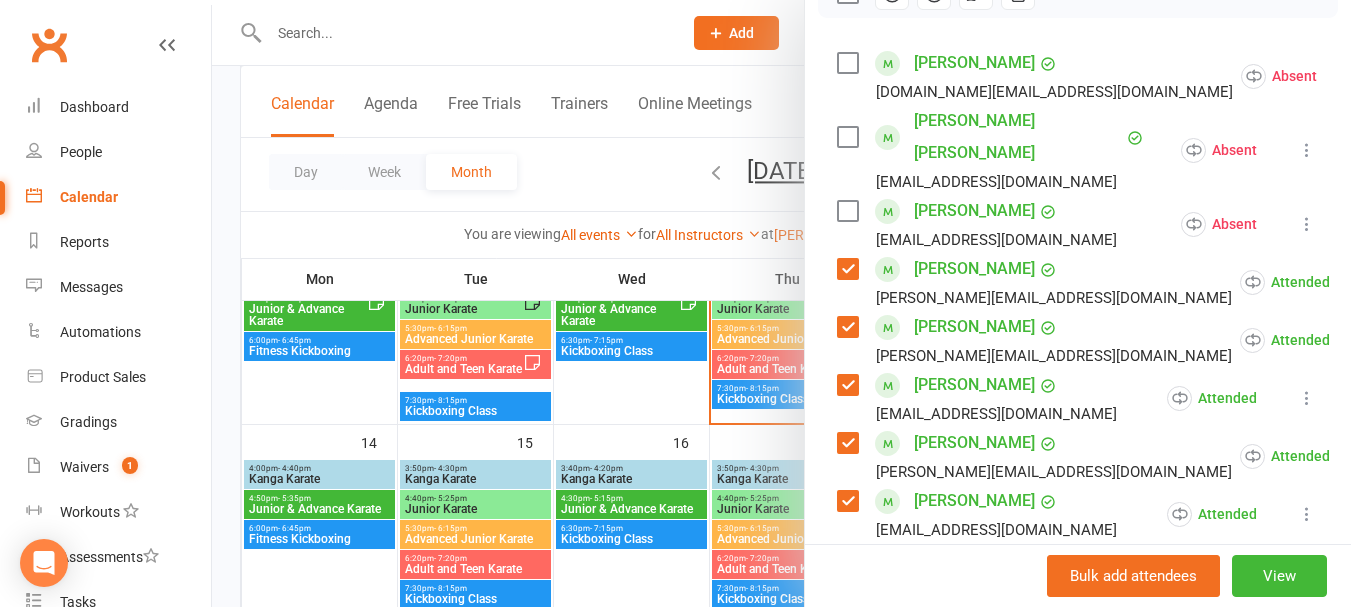 click at bounding box center [847, -7] 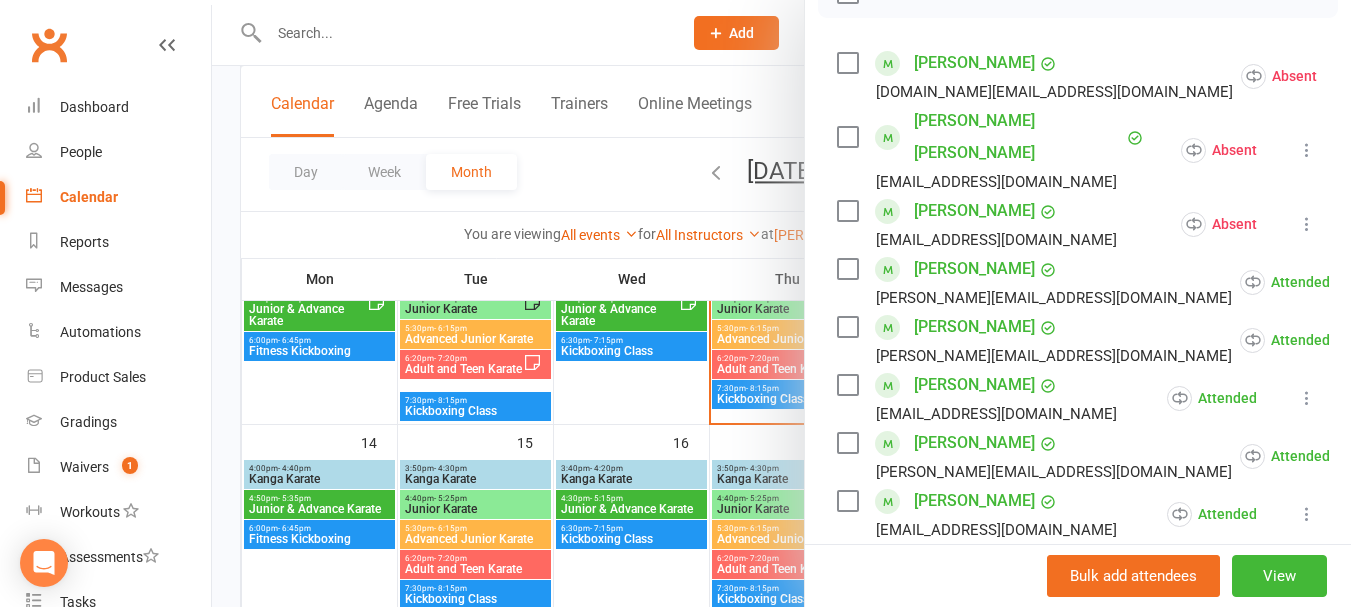 click at bounding box center [781, 303] 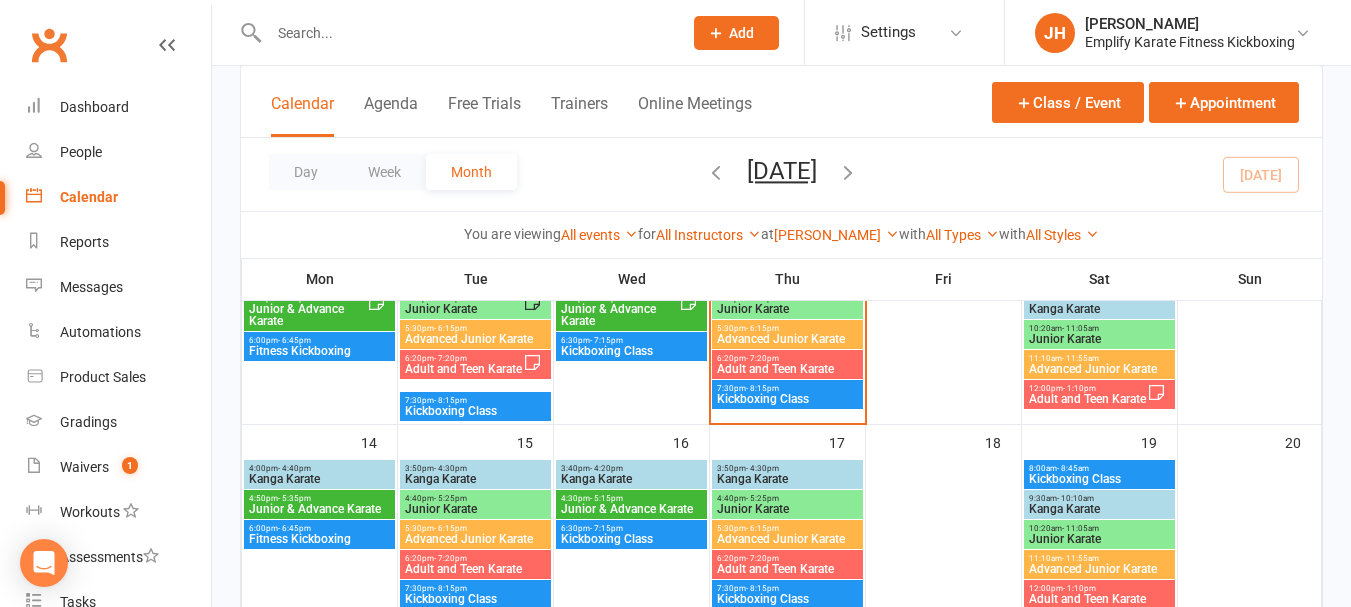 click on "Advanced Junior Karate" at bounding box center (787, 339) 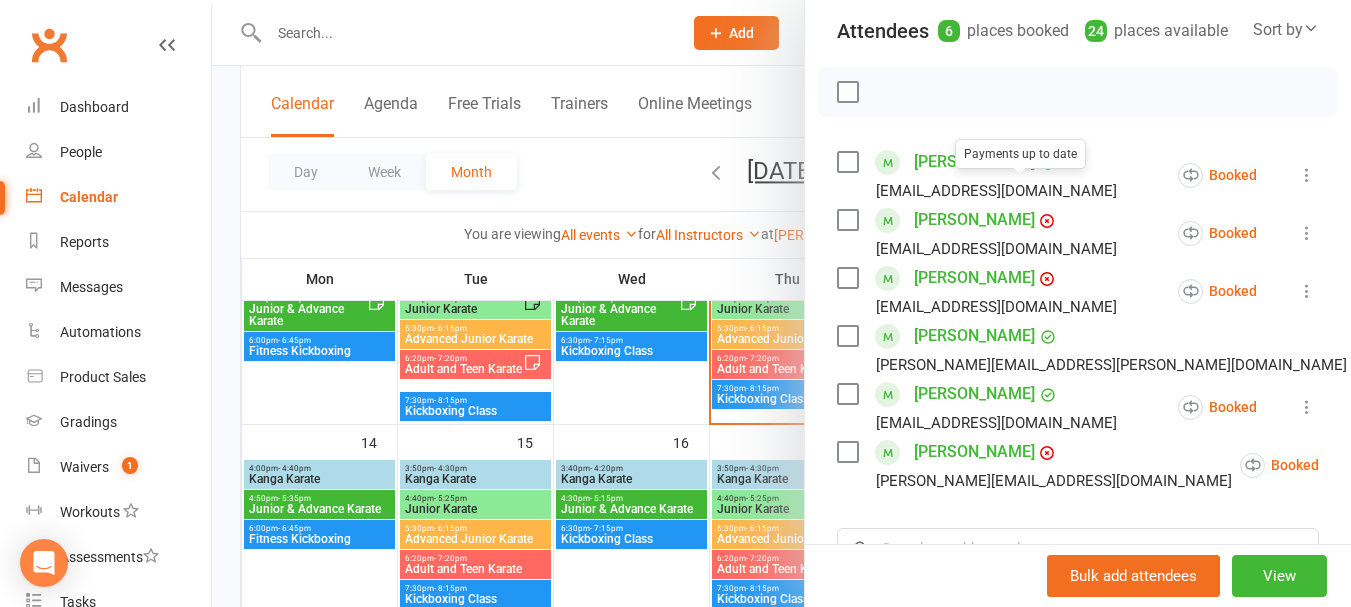 scroll, scrollTop: 300, scrollLeft: 0, axis: vertical 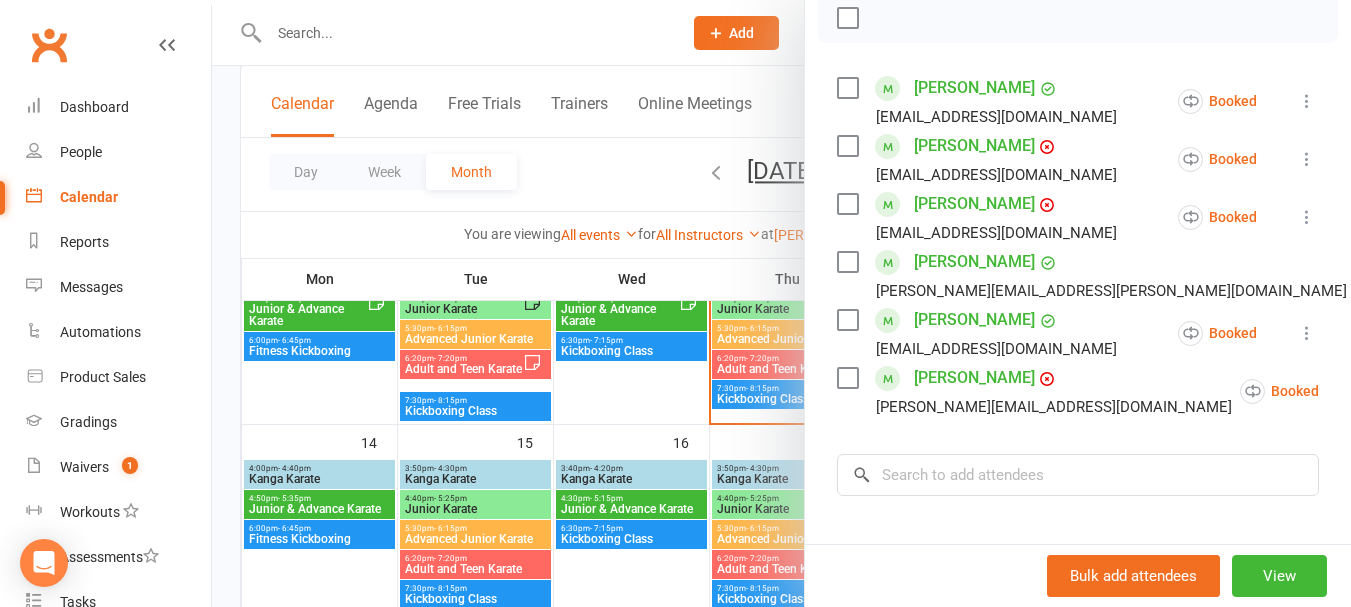 click at bounding box center (847, 204) 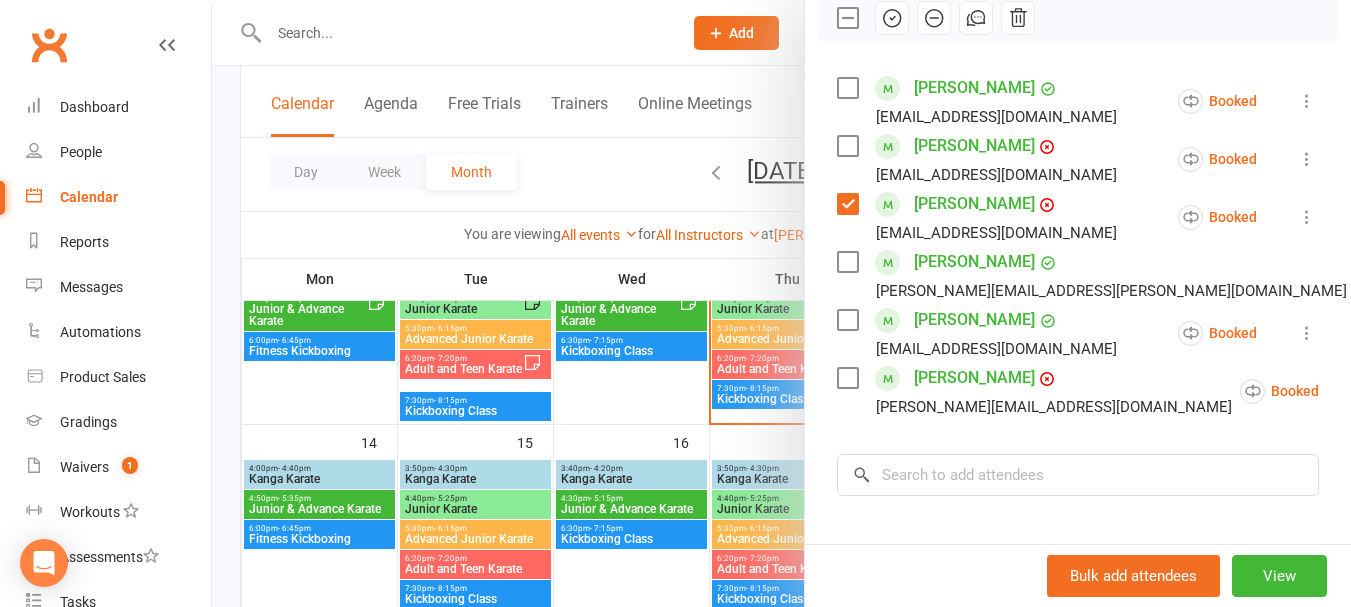 click at bounding box center [847, 146] 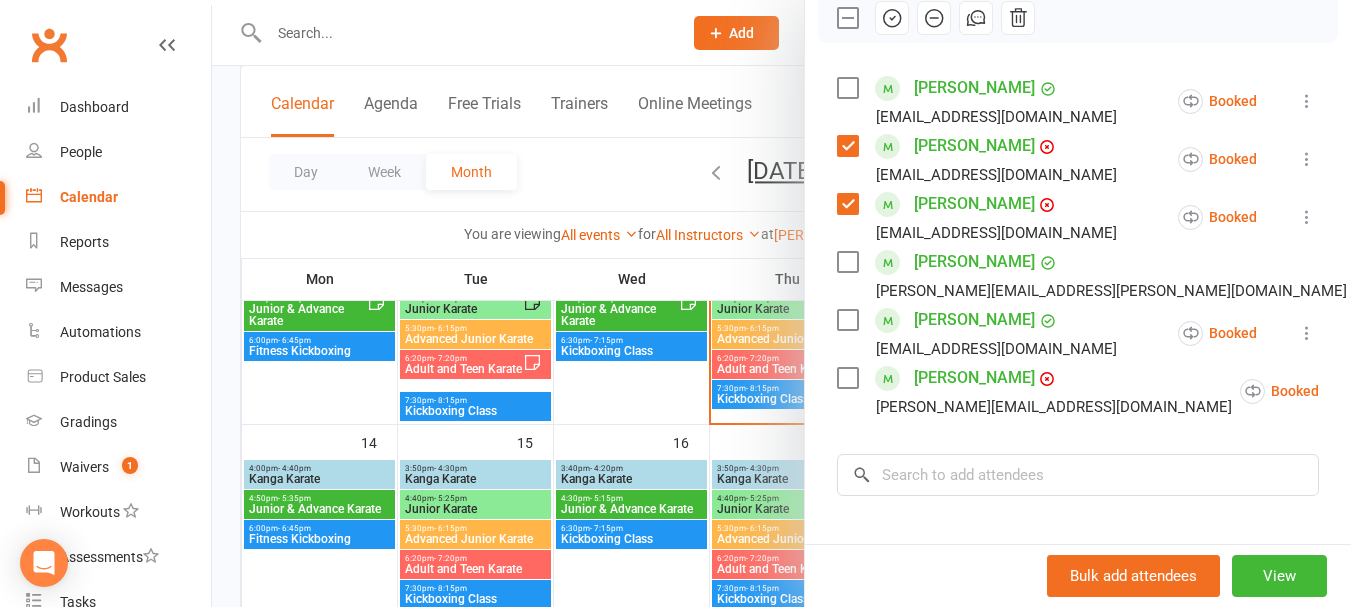 click at bounding box center (847, 88) 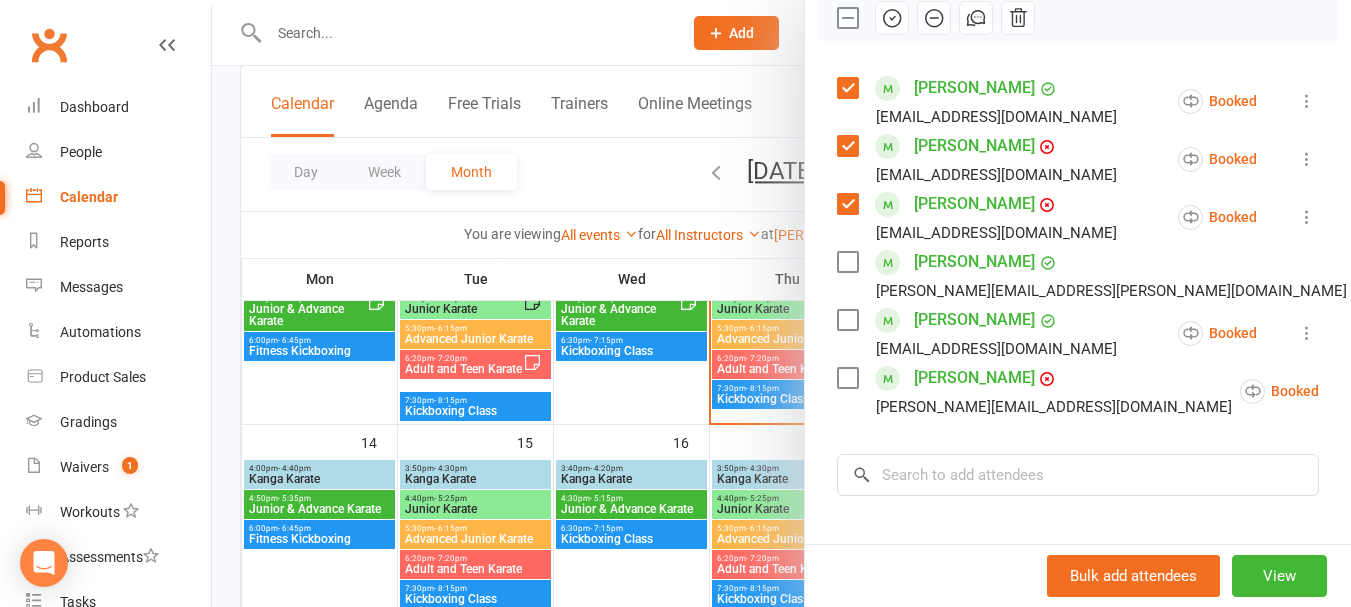 click 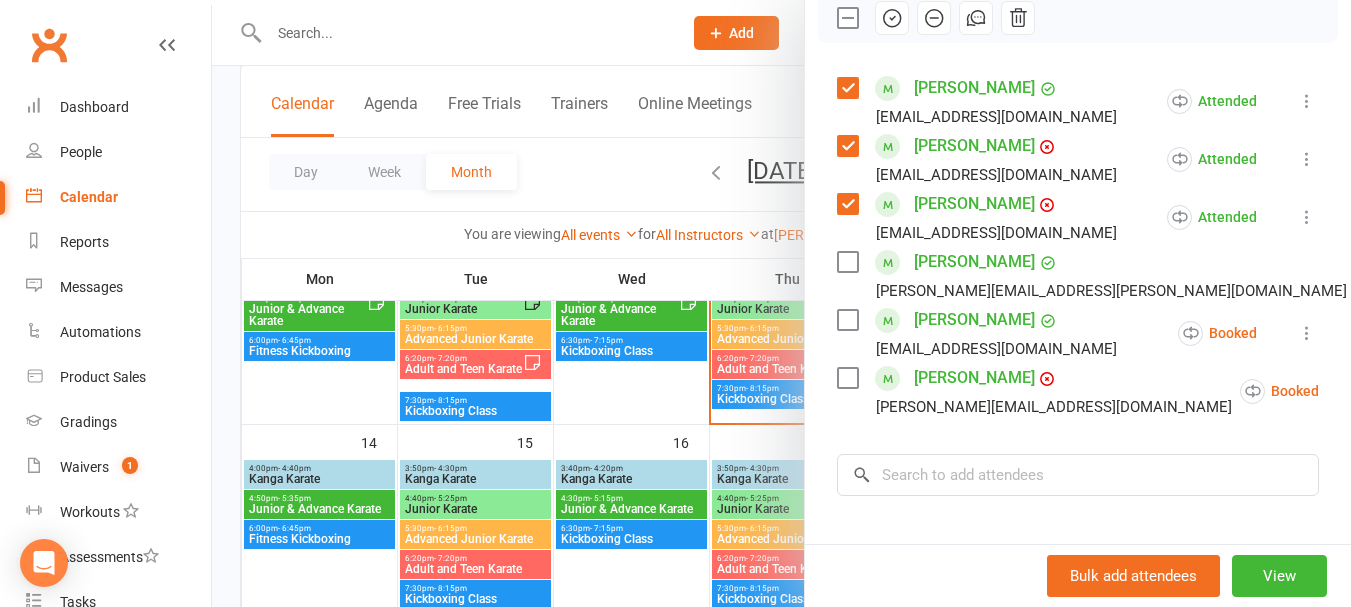 click at bounding box center [847, 18] 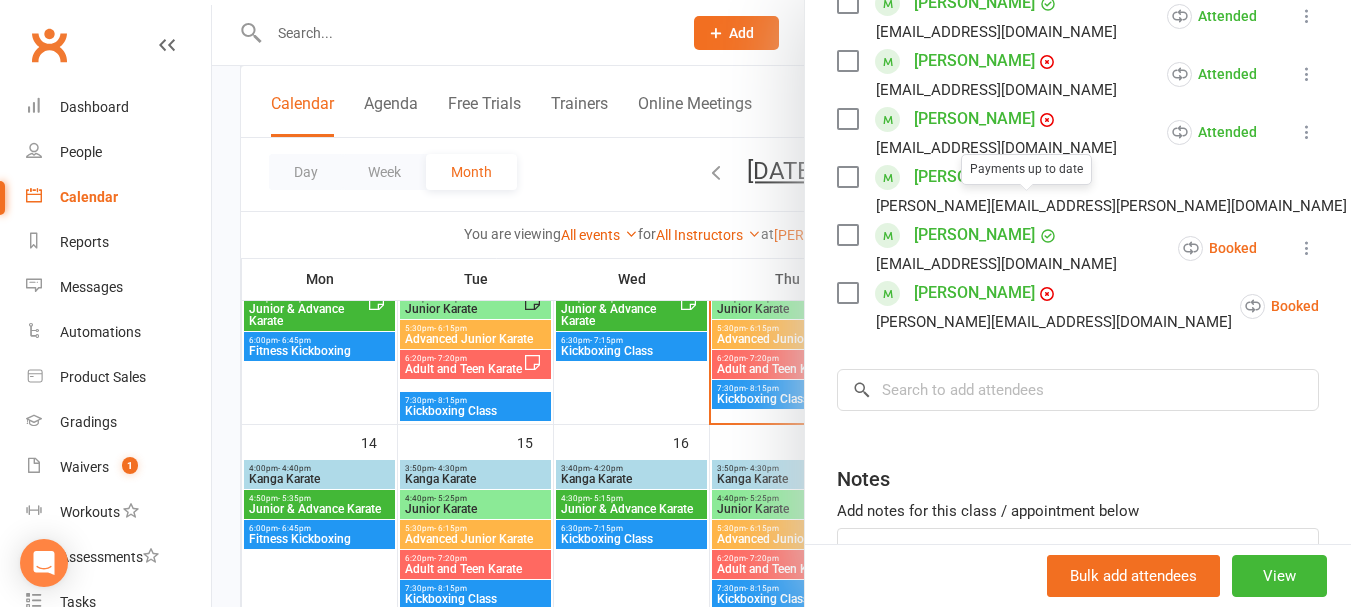 scroll, scrollTop: 561, scrollLeft: 0, axis: vertical 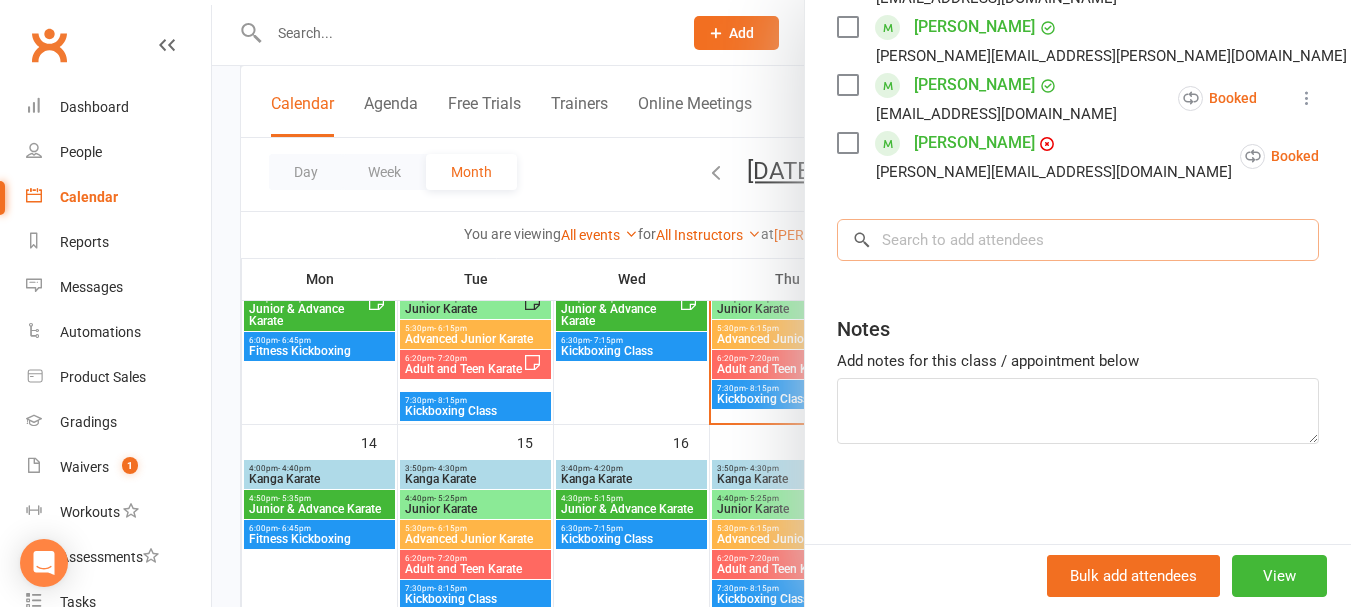 click at bounding box center [1078, 240] 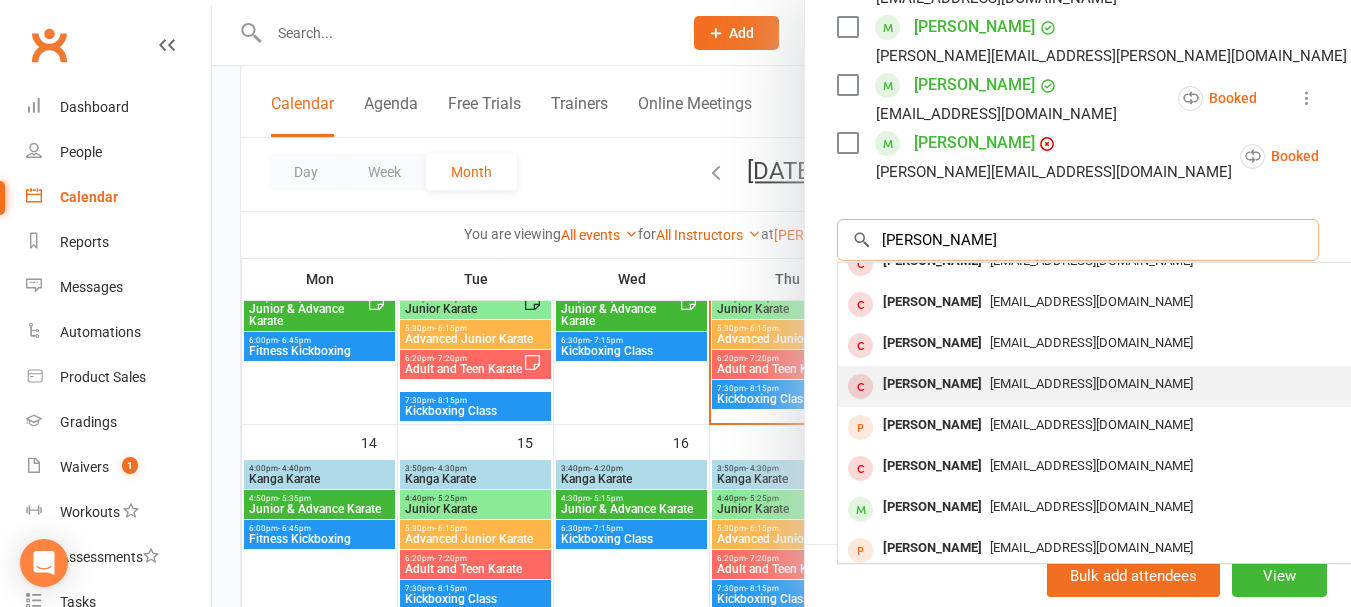 scroll, scrollTop: 110, scrollLeft: 0, axis: vertical 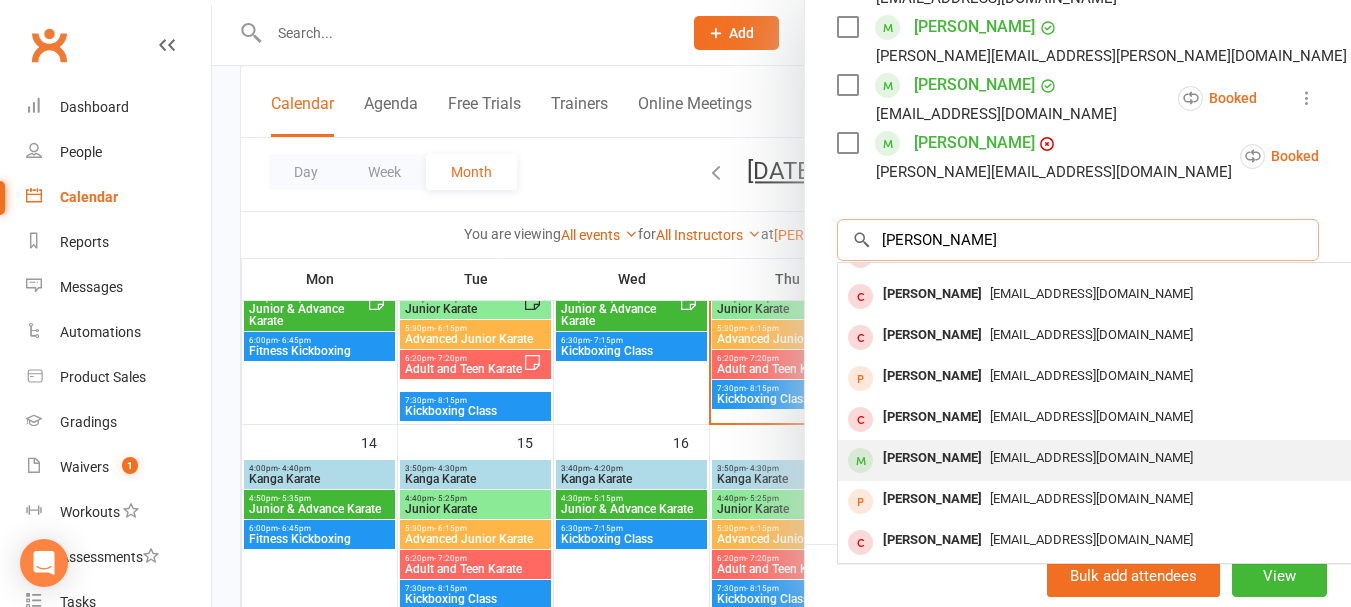 type on "[PERSON_NAME]" 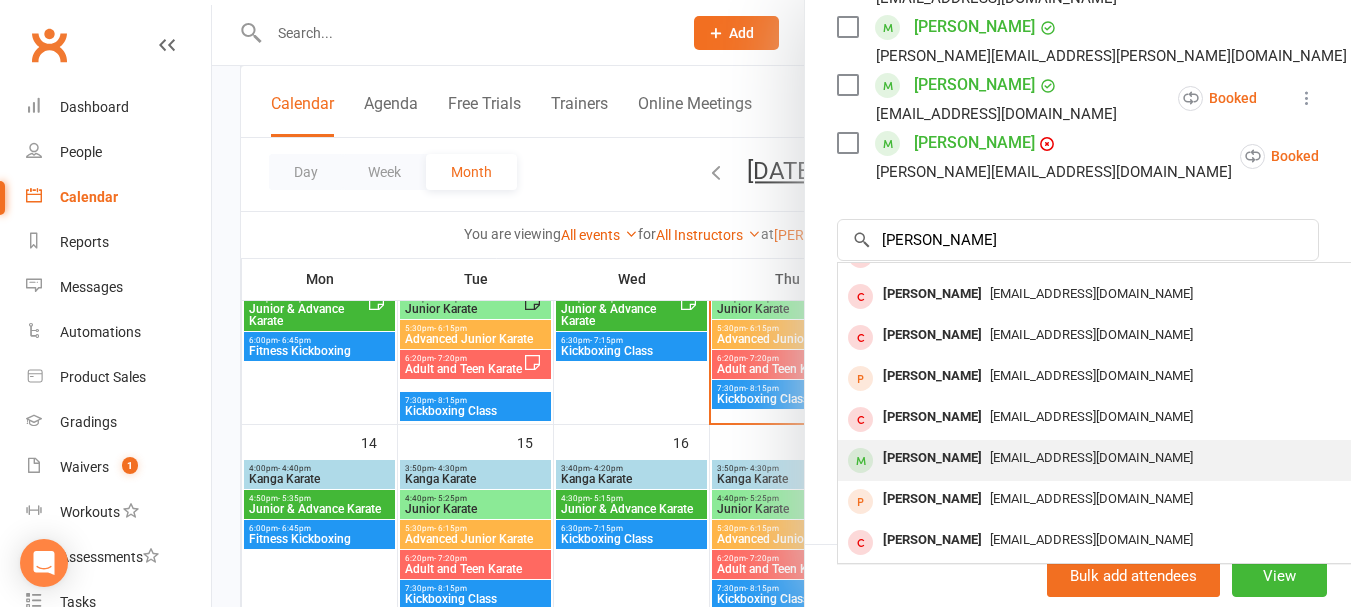 click on "[PERSON_NAME]" at bounding box center (932, 458) 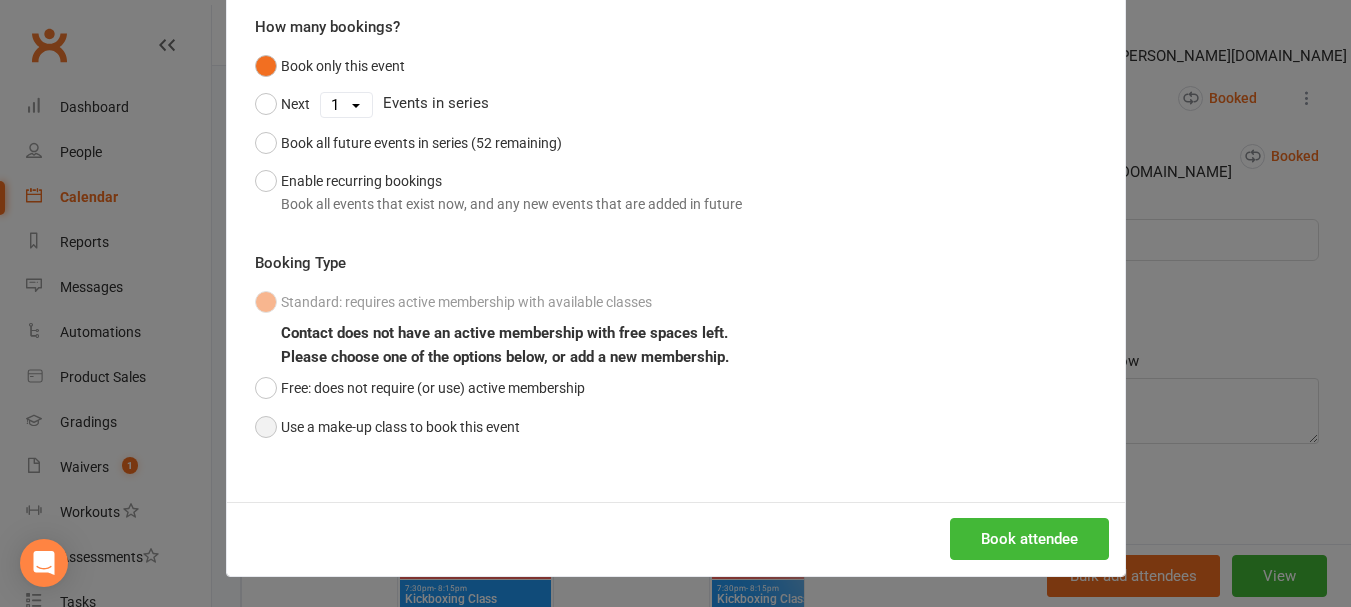 click on "Use a make-up class to book this event" at bounding box center [387, 427] 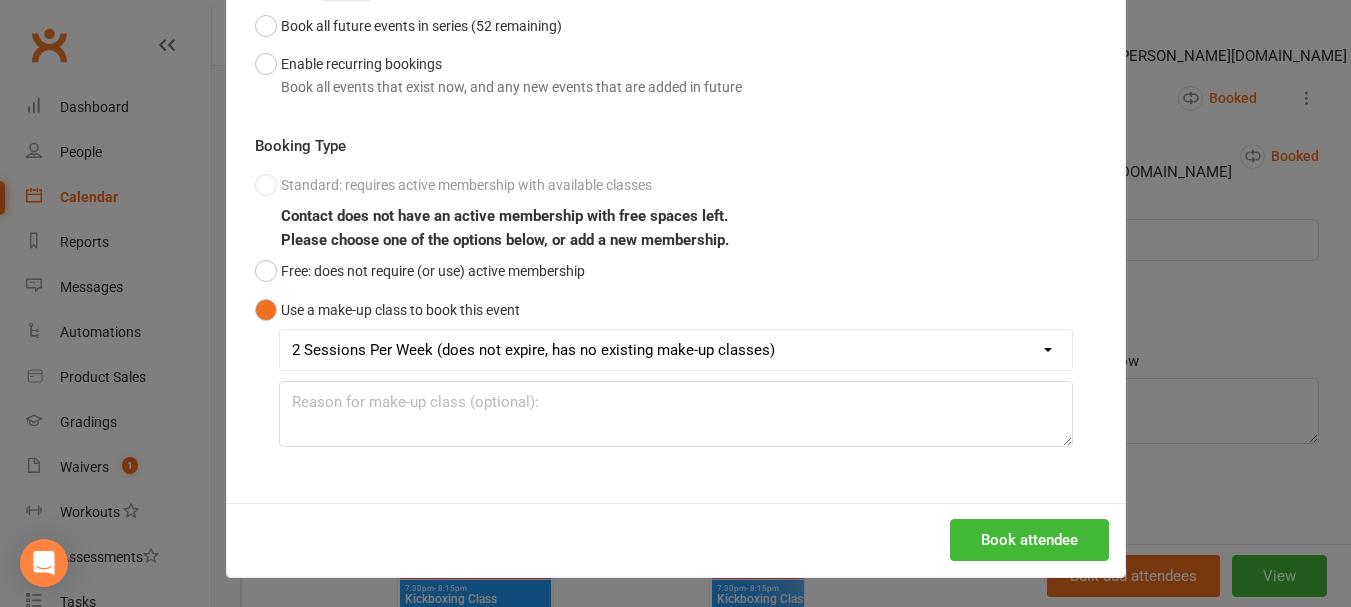 scroll, scrollTop: 294, scrollLeft: 0, axis: vertical 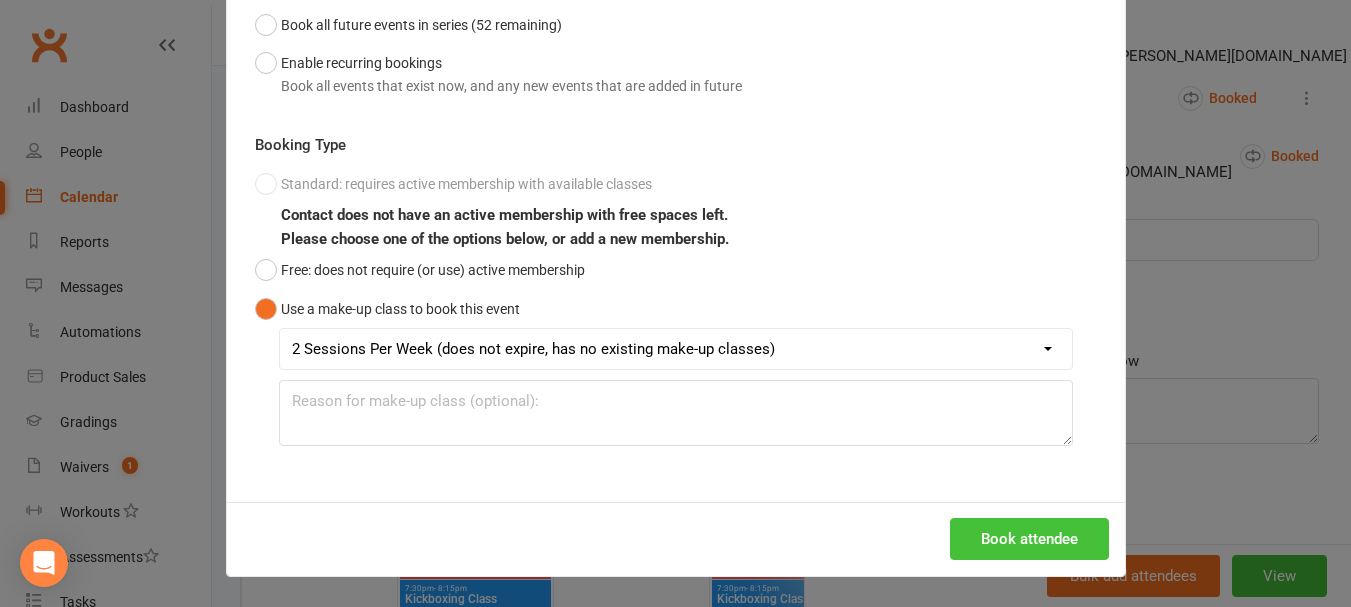 click on "Book attendee" at bounding box center [1029, 539] 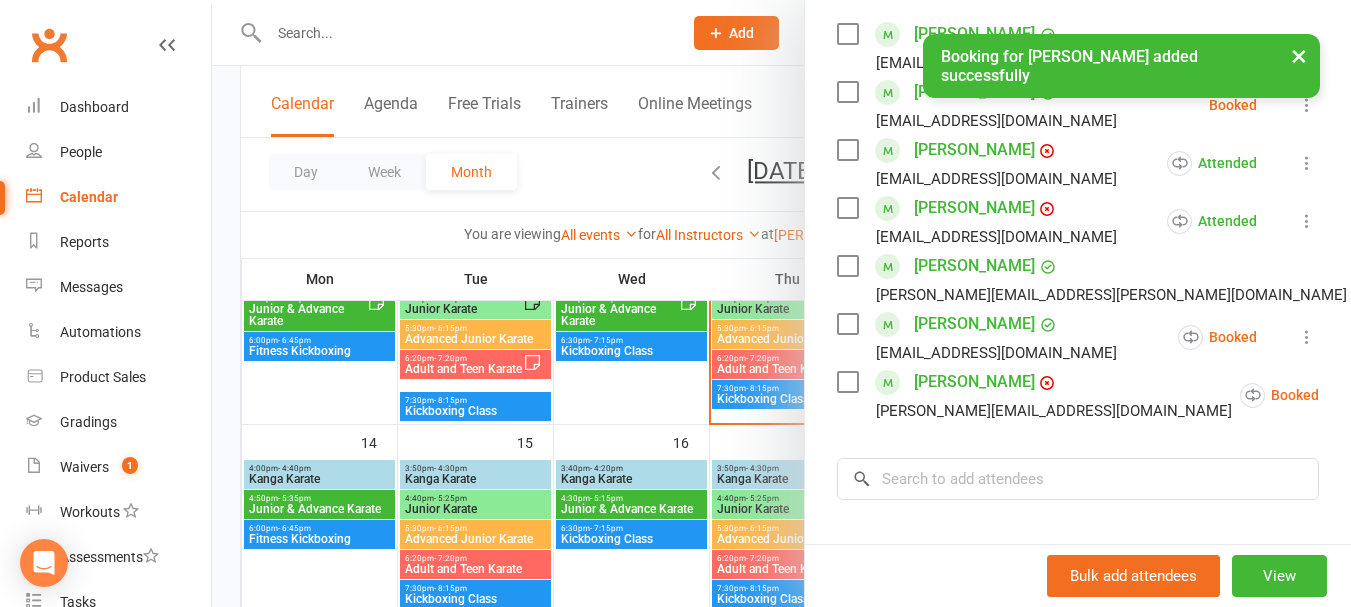 scroll, scrollTop: 319, scrollLeft: 0, axis: vertical 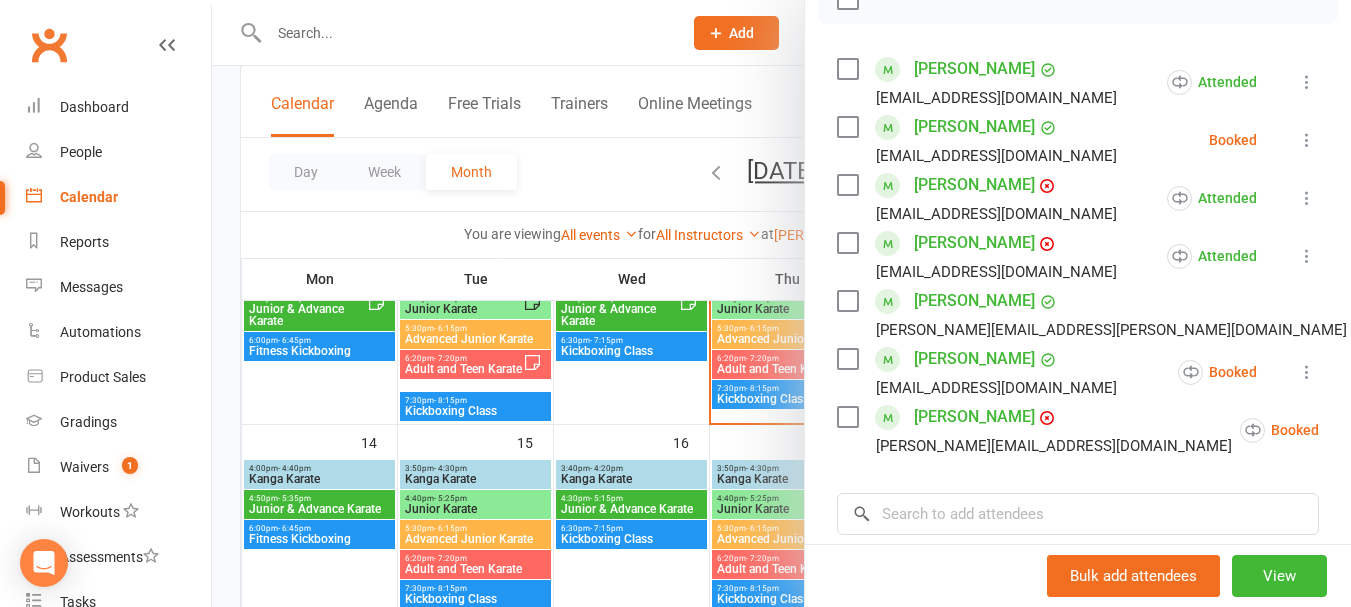 click at bounding box center [1307, 140] 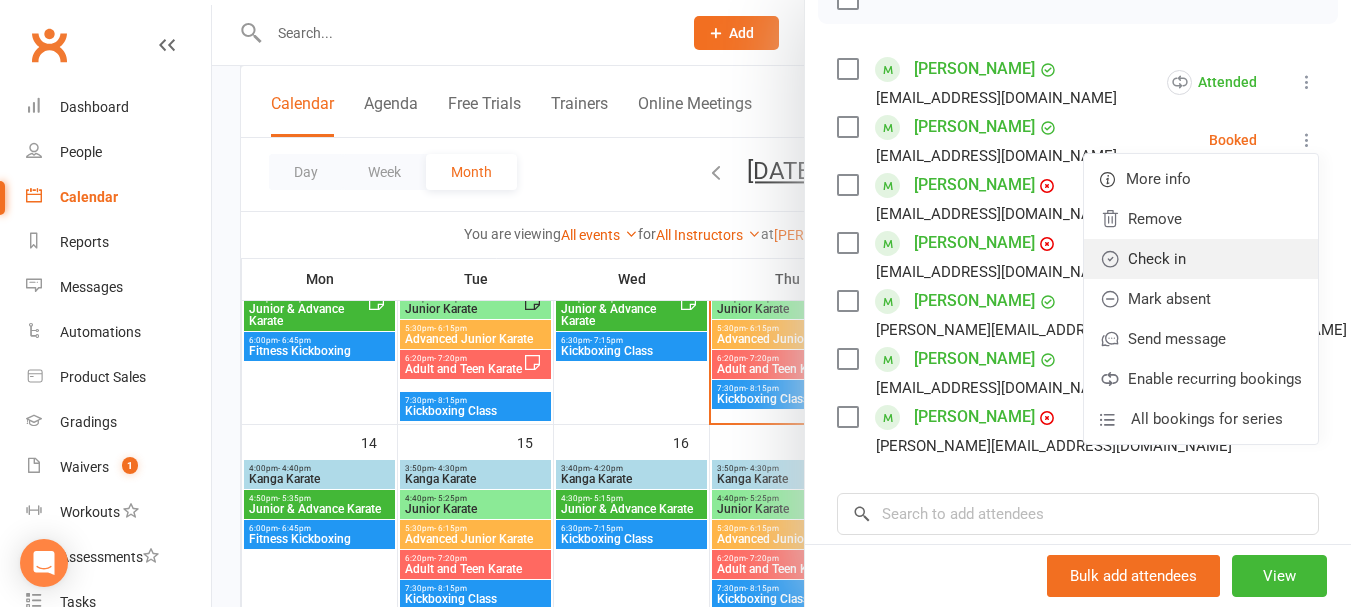 click on "Check in" at bounding box center [1201, 259] 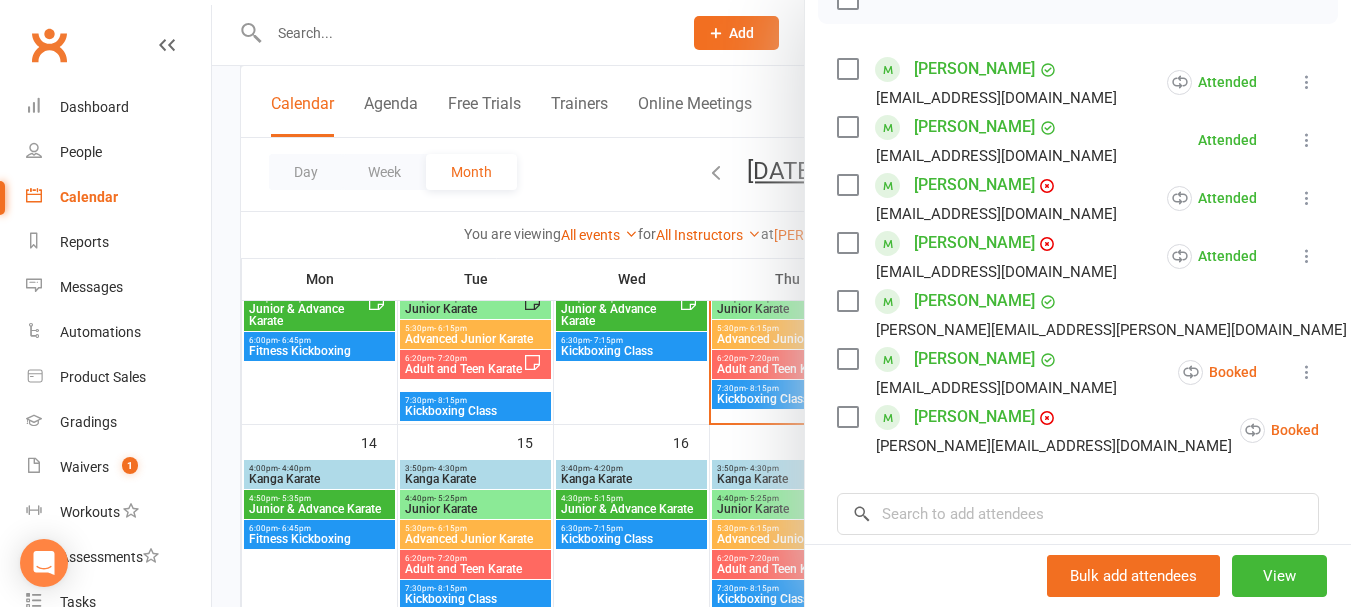click at bounding box center [847, 301] 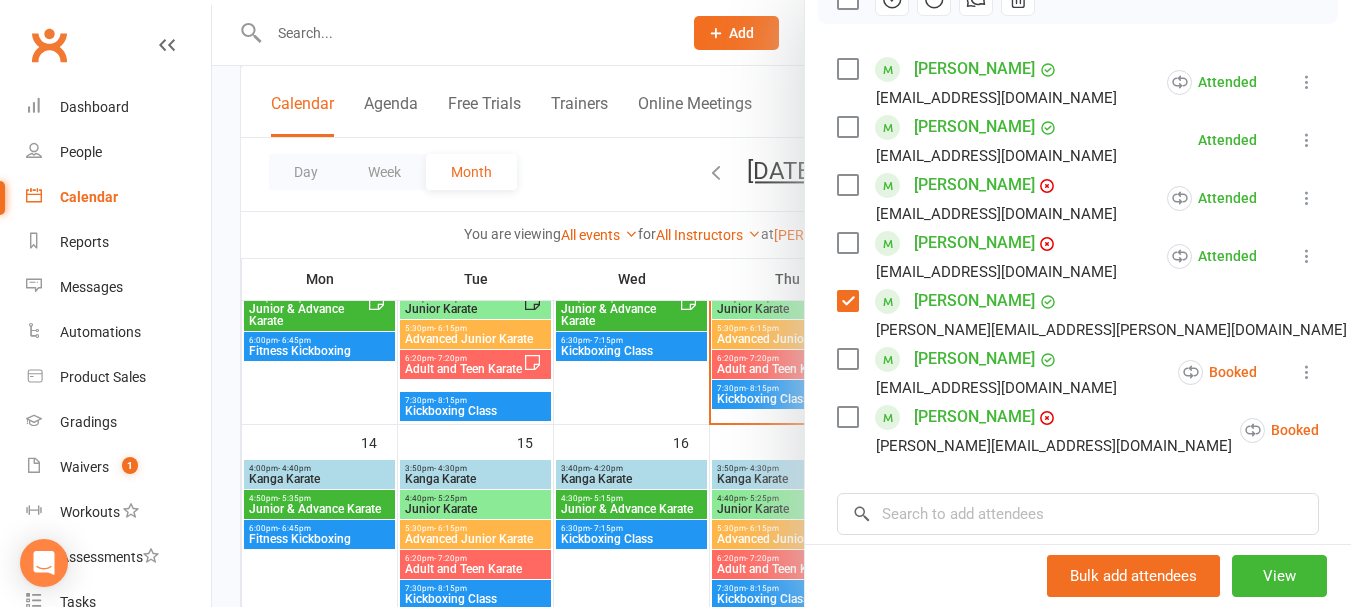 click at bounding box center [847, 359] 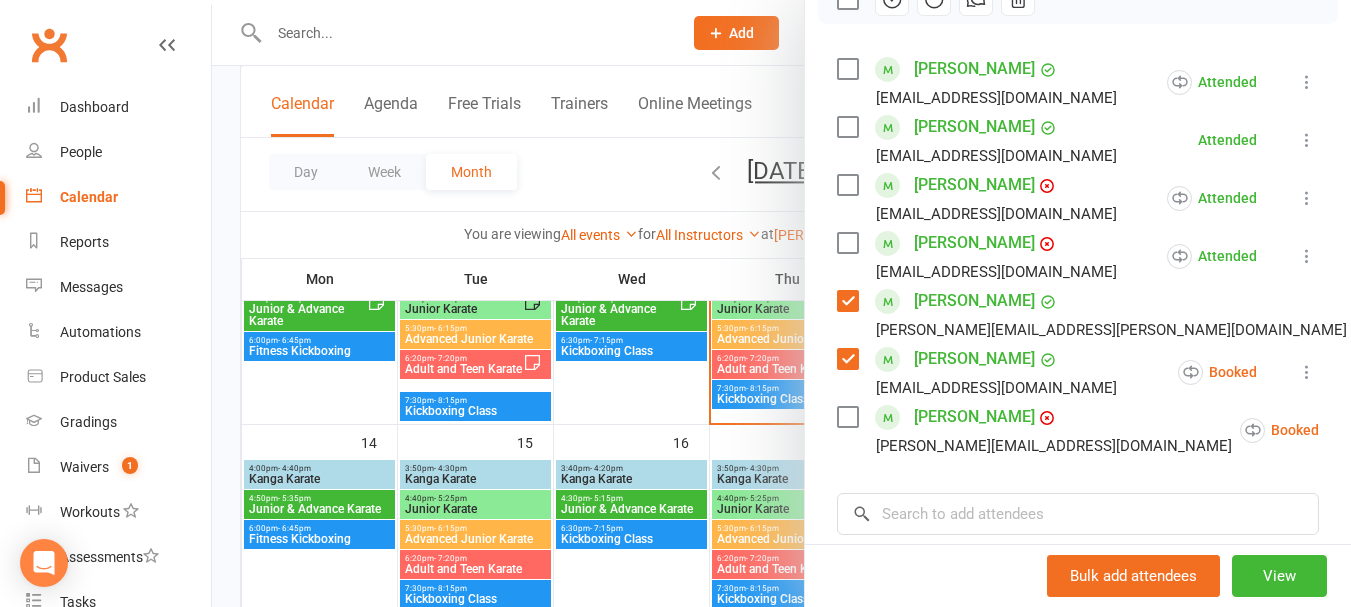 click at bounding box center (847, 417) 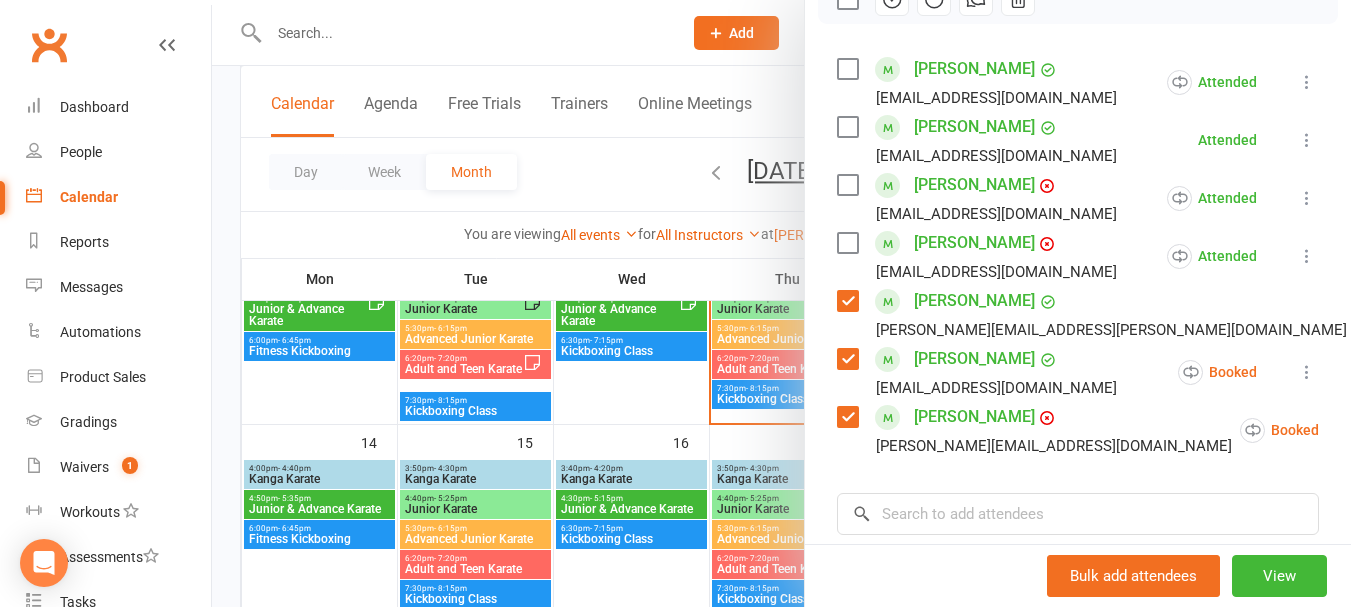 click at bounding box center (934, -1) 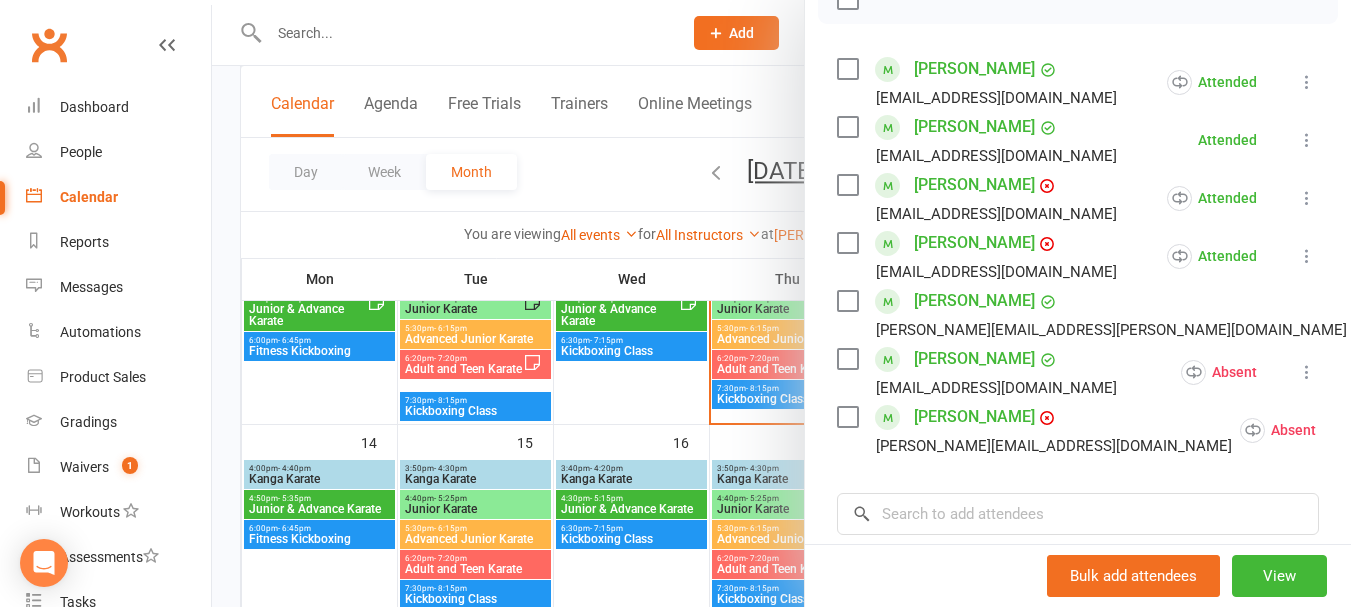click at bounding box center (781, 303) 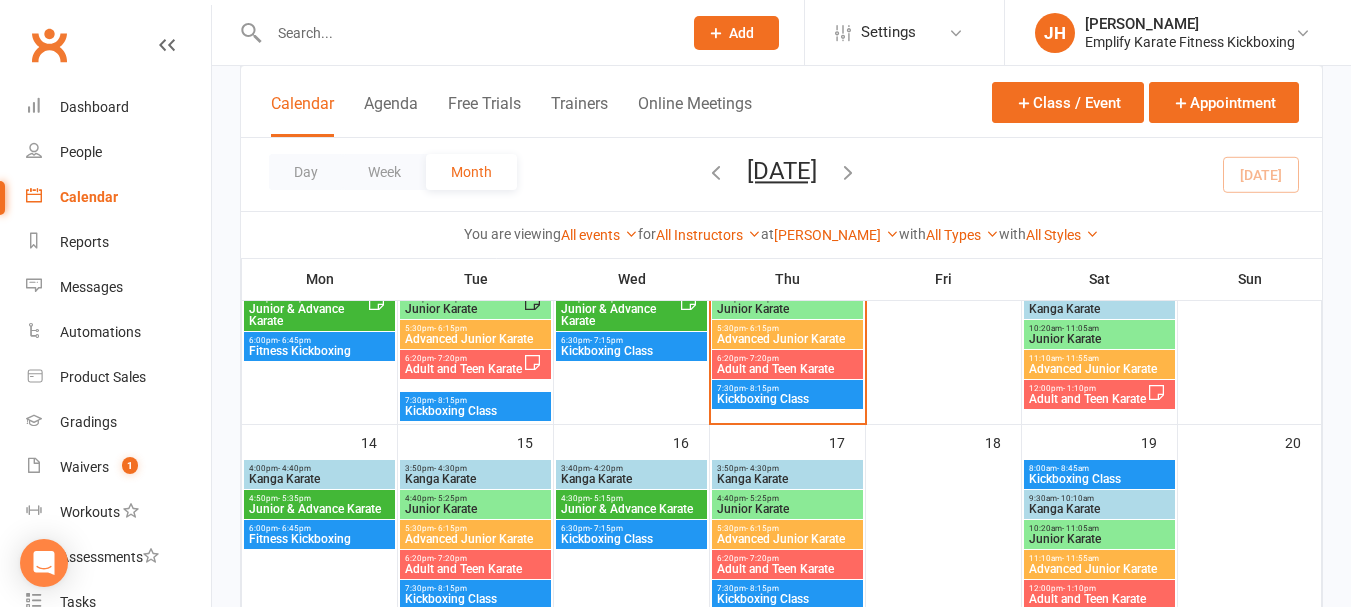 click on "Adult and Teen Karate" at bounding box center [787, 369] 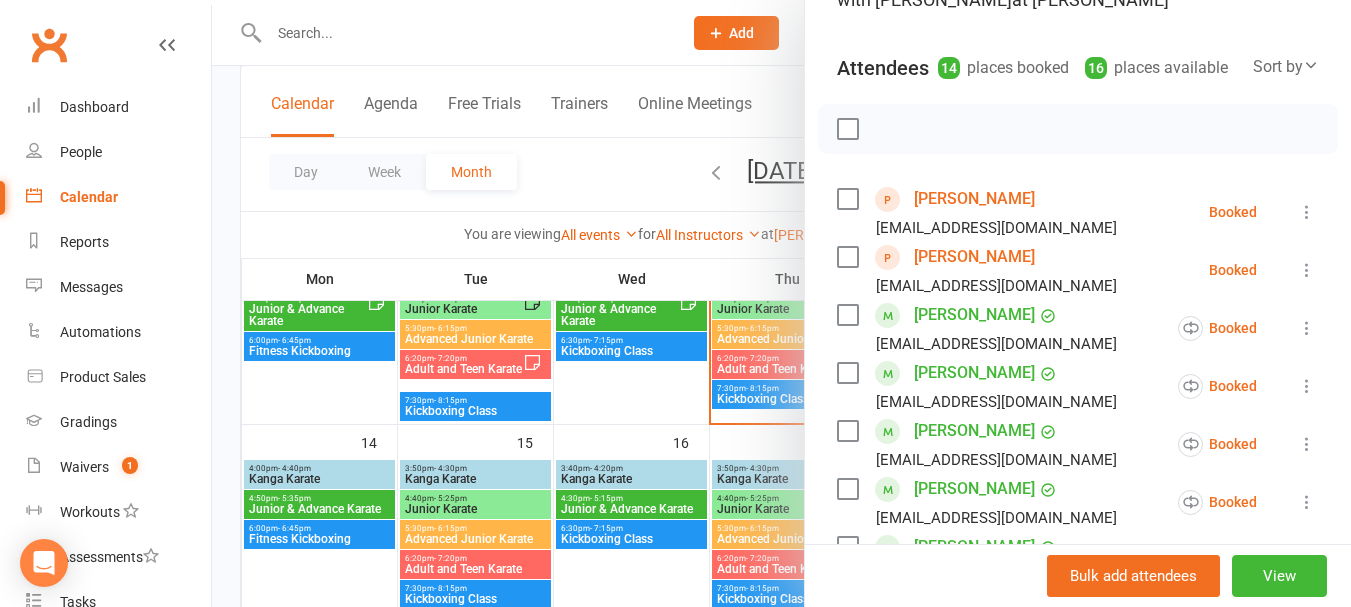 scroll, scrollTop: 200, scrollLeft: 0, axis: vertical 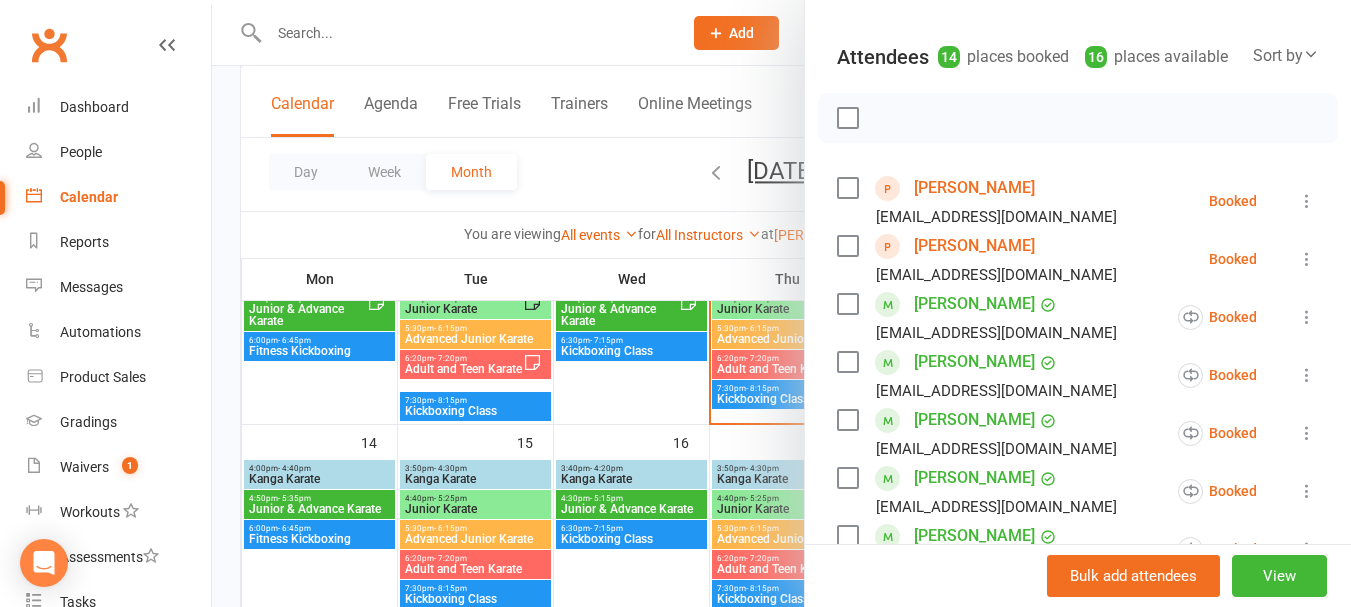click at bounding box center (781, 303) 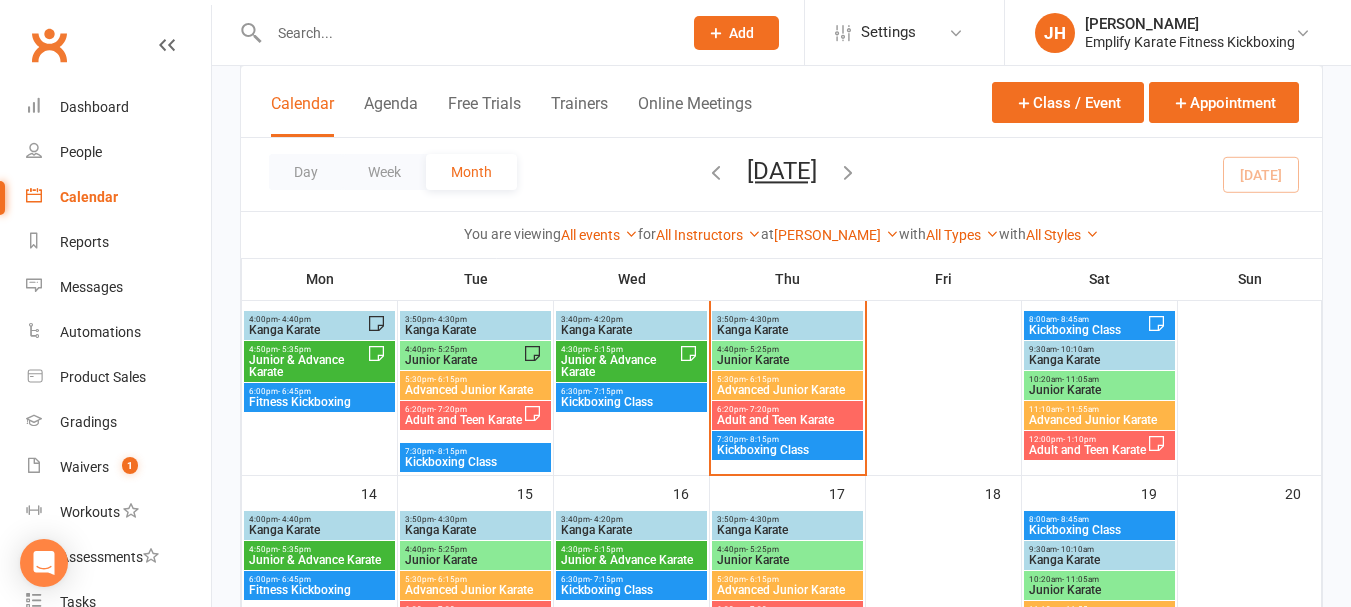 scroll, scrollTop: 300, scrollLeft: 0, axis: vertical 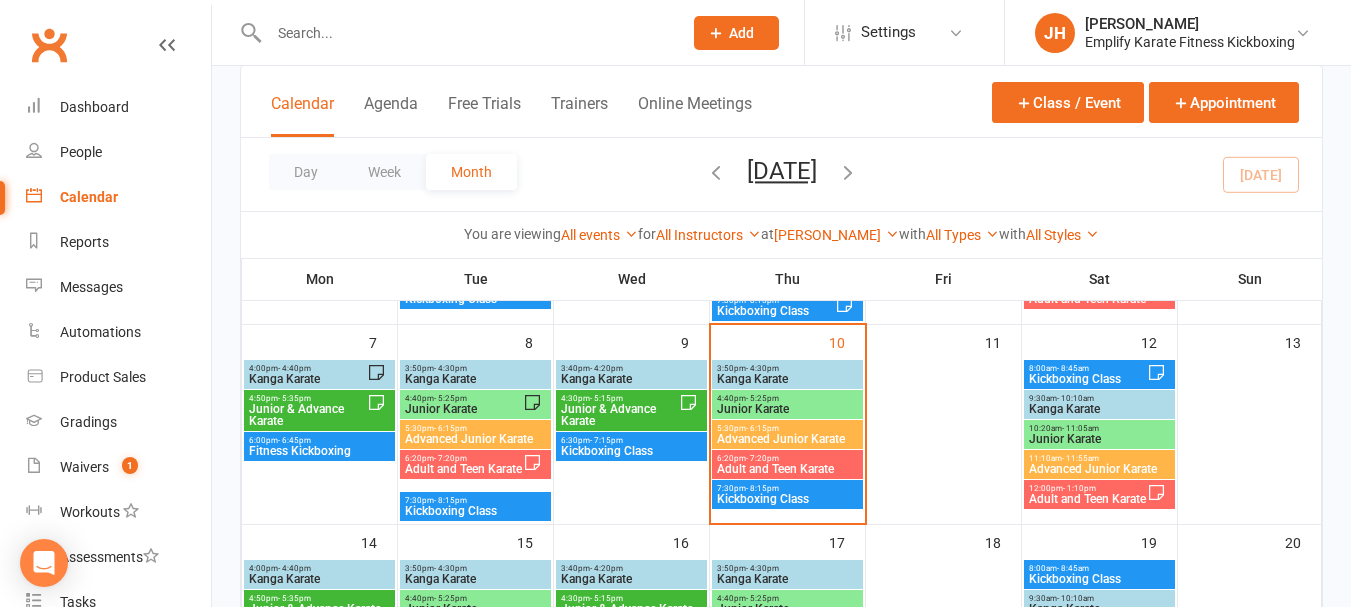 click on "4:40pm  - 5:25pm" at bounding box center [787, 398] 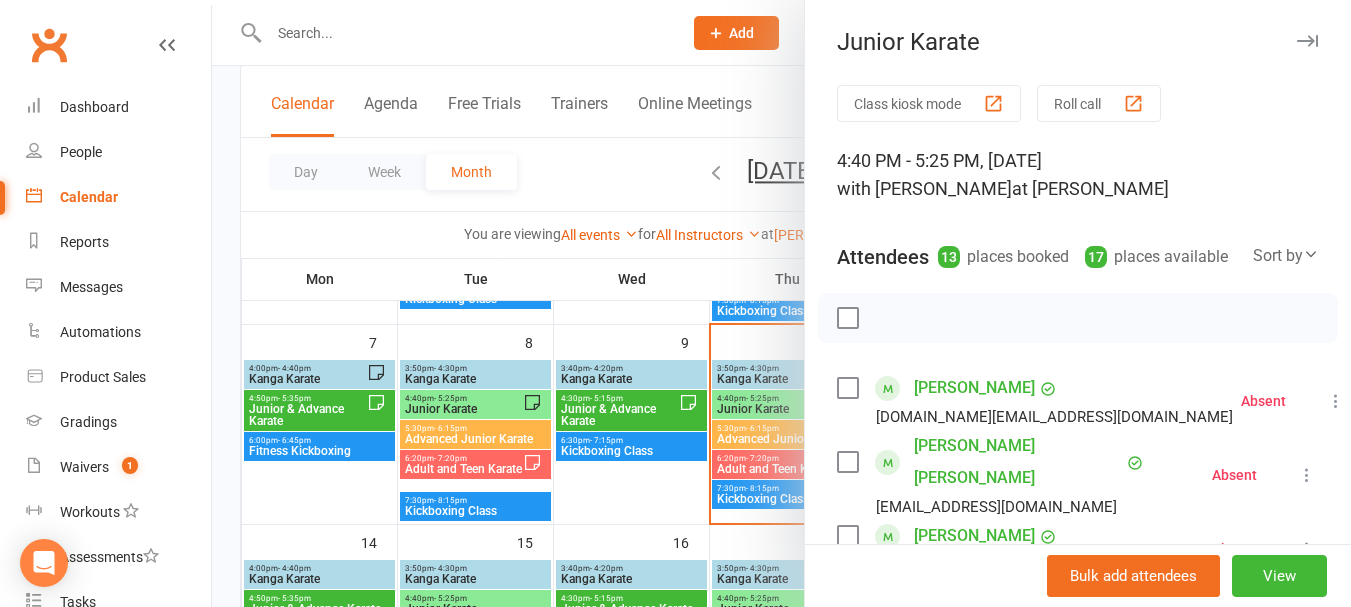 type on "11 total" 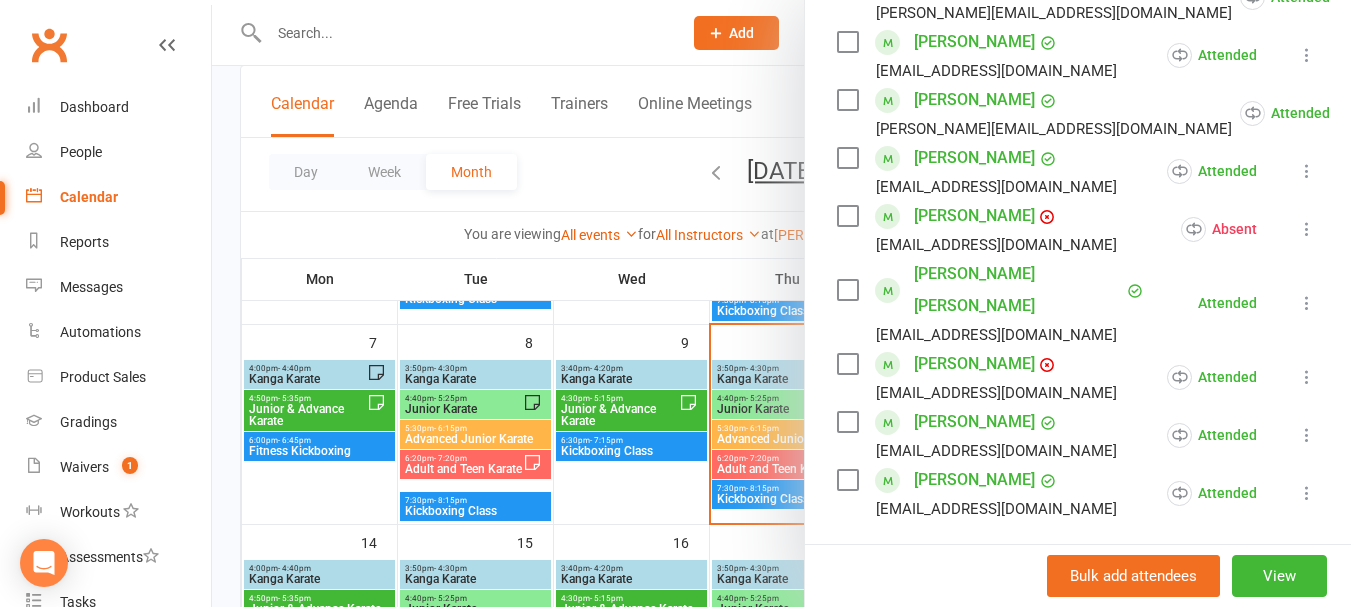 scroll, scrollTop: 700, scrollLeft: 0, axis: vertical 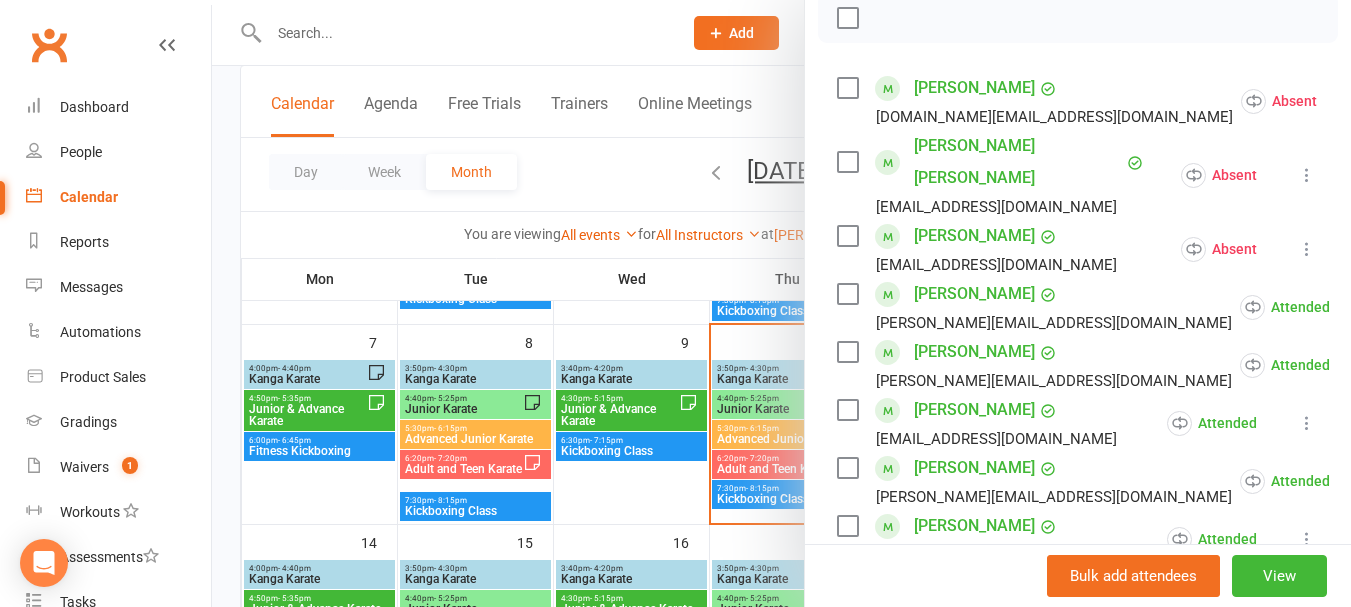 click at bounding box center (781, 303) 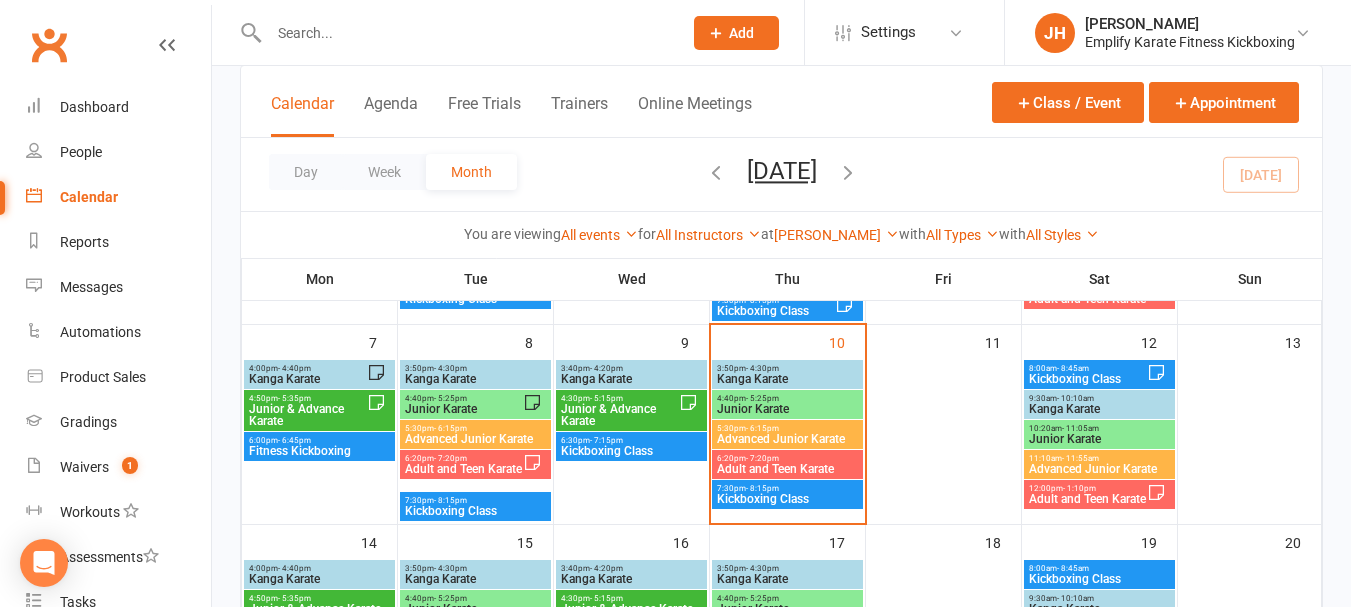 click on "- 7:20pm" at bounding box center (762, 458) 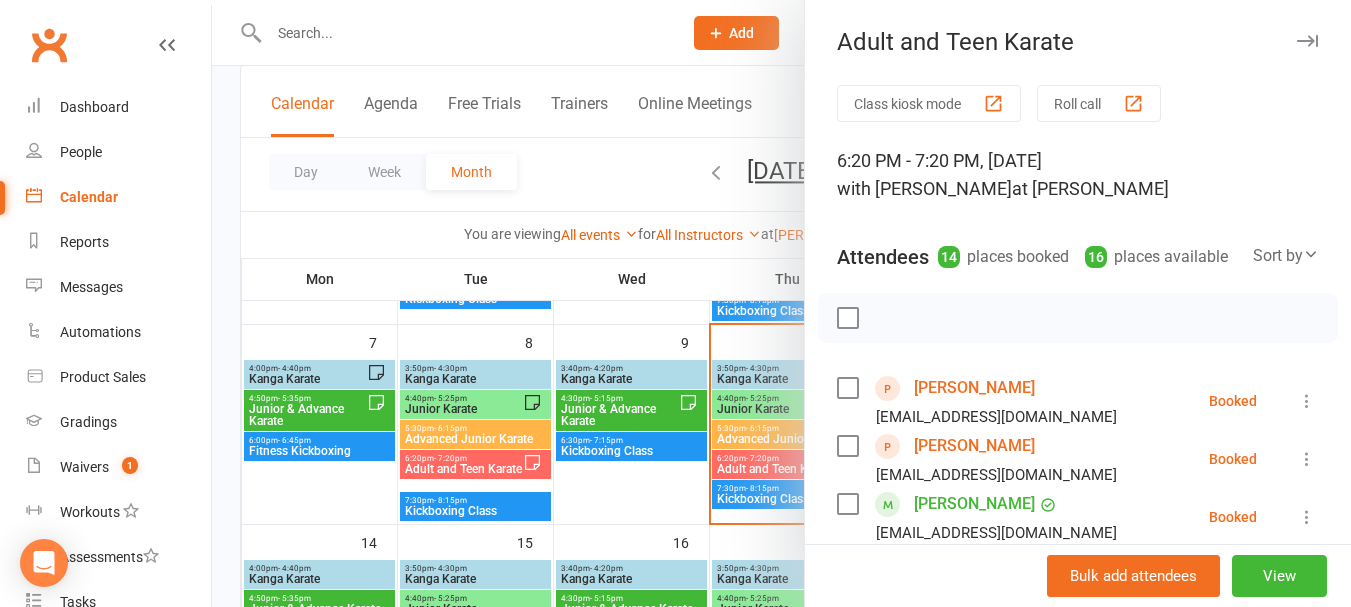 click at bounding box center [781, 303] 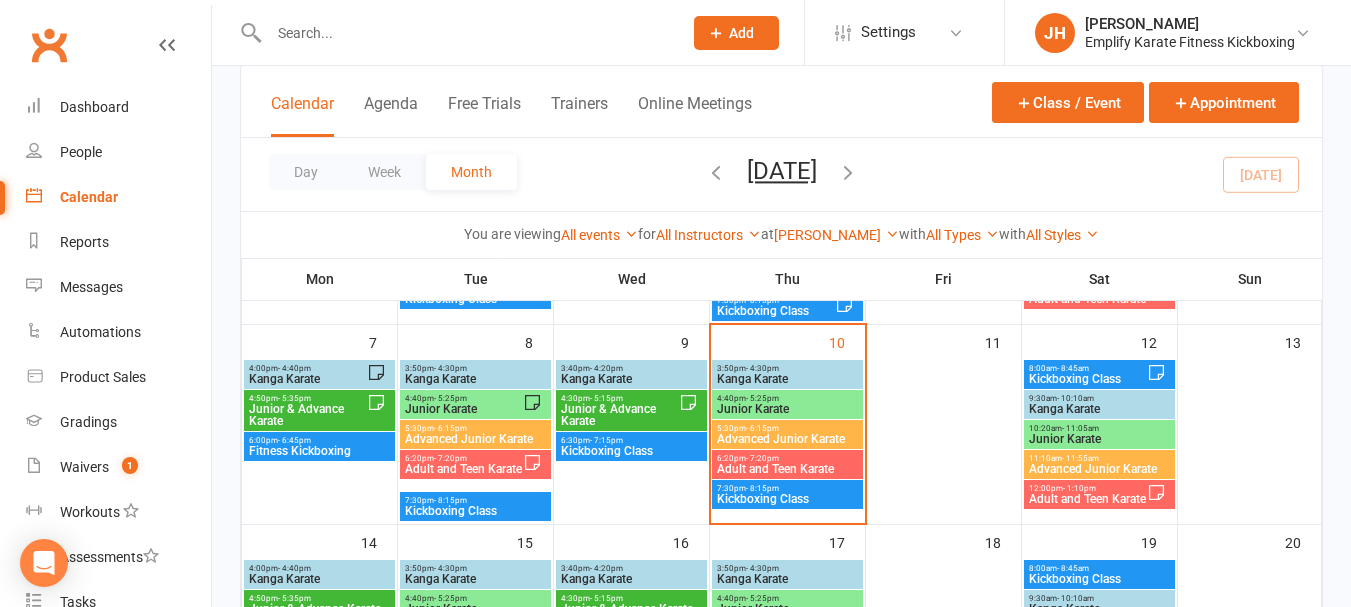 click on "Advanced Junior Karate" at bounding box center (787, 439) 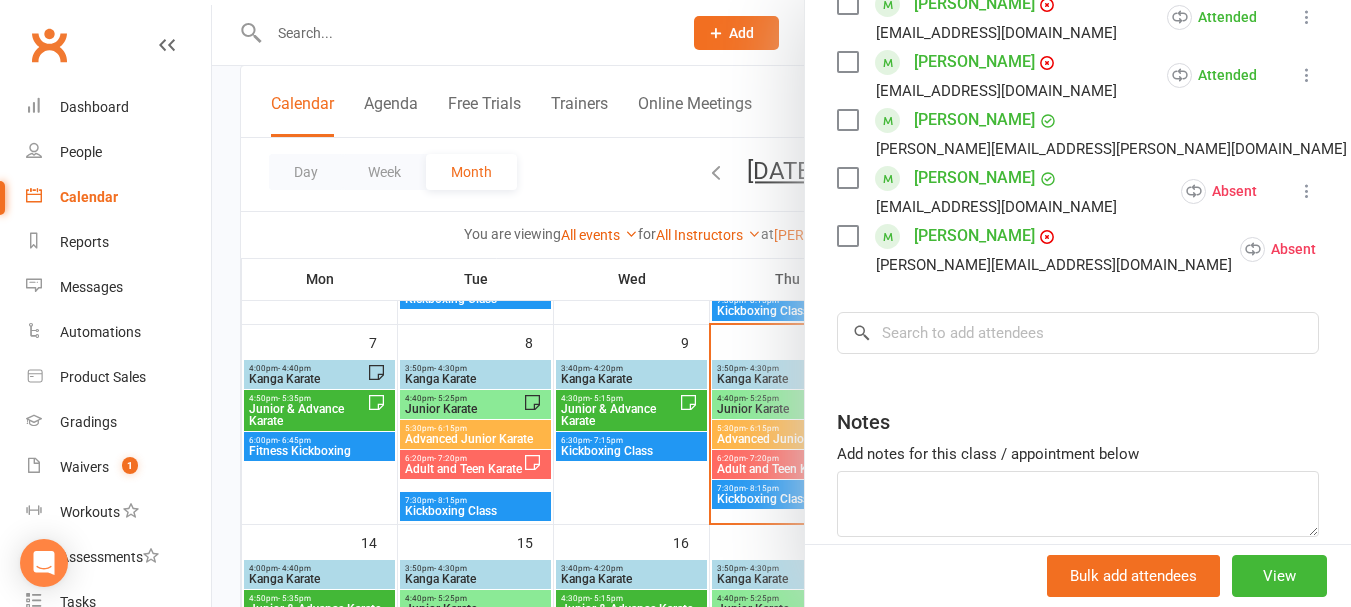 scroll, scrollTop: 300, scrollLeft: 0, axis: vertical 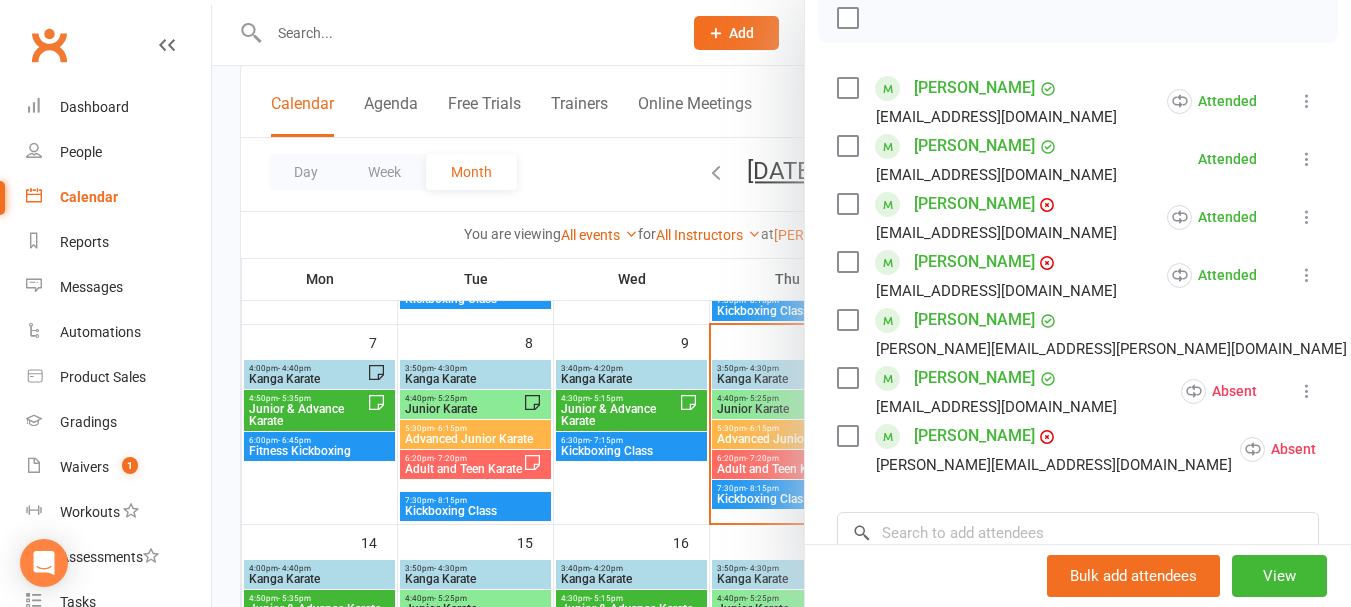 click on "[PERSON_NAME]" at bounding box center [974, 262] 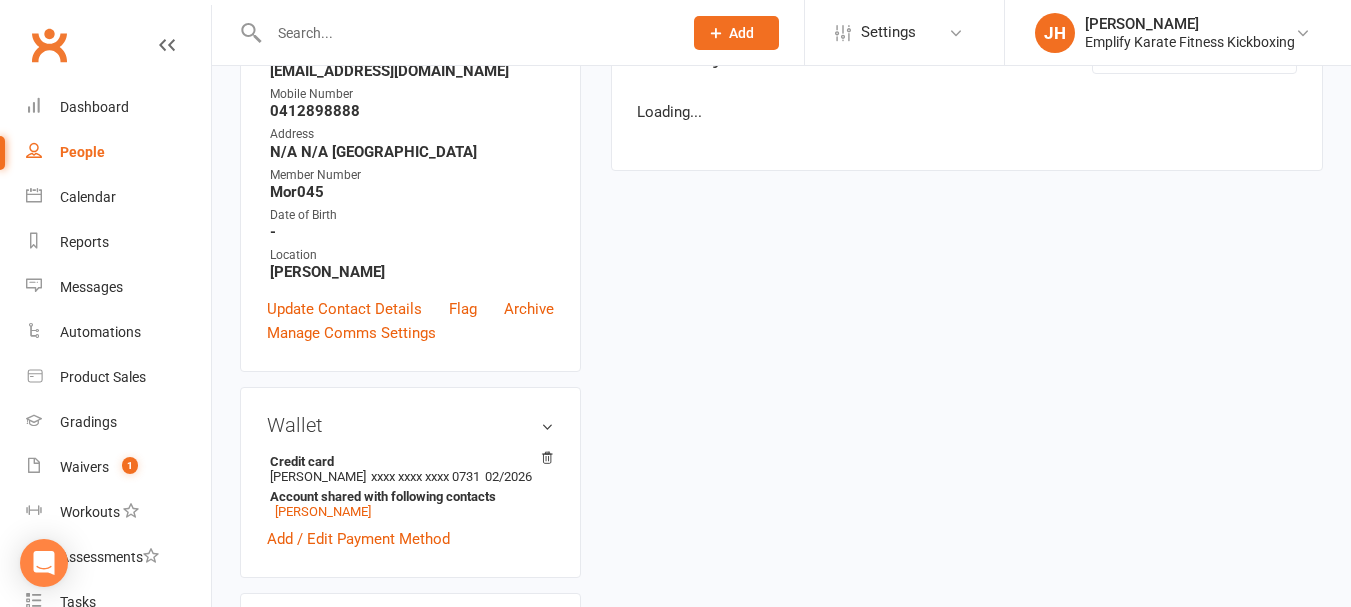 scroll, scrollTop: 0, scrollLeft: 0, axis: both 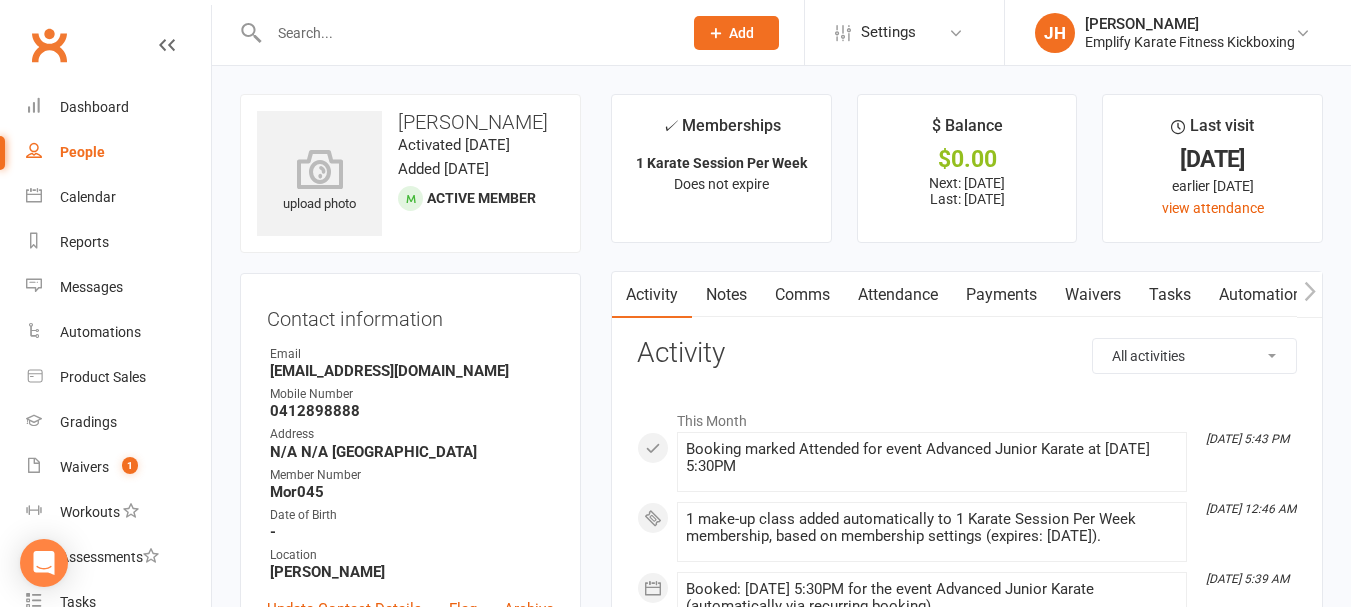 click on "Payments" at bounding box center [1001, 295] 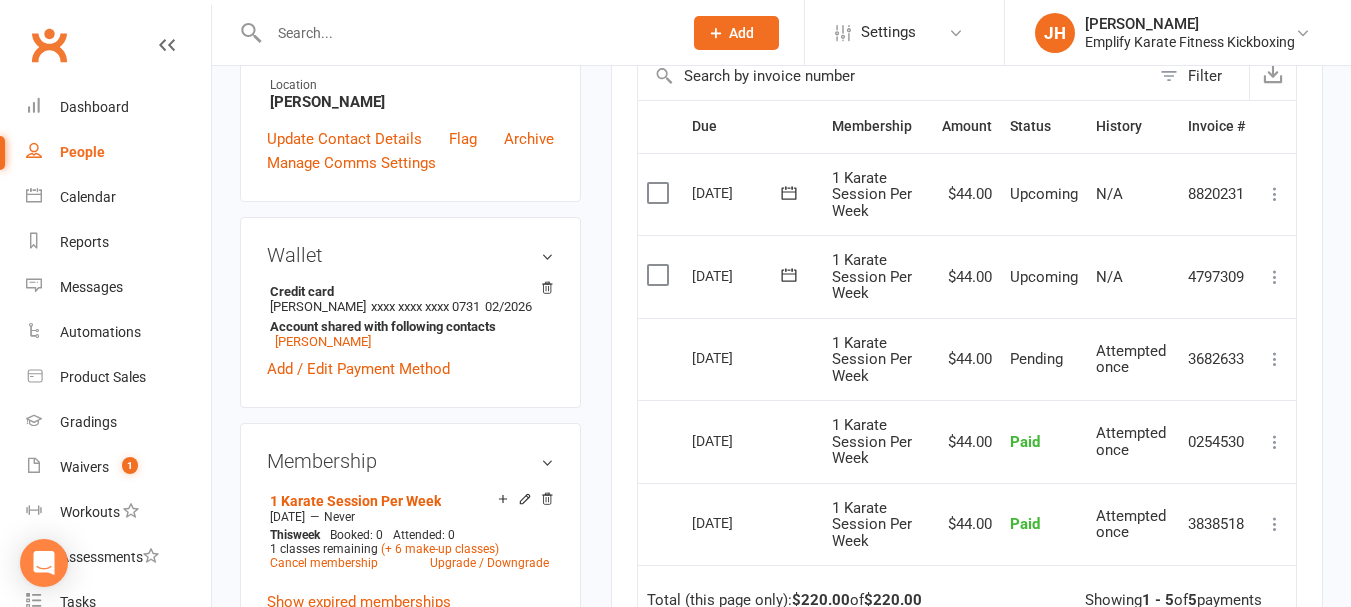 scroll, scrollTop: 500, scrollLeft: 0, axis: vertical 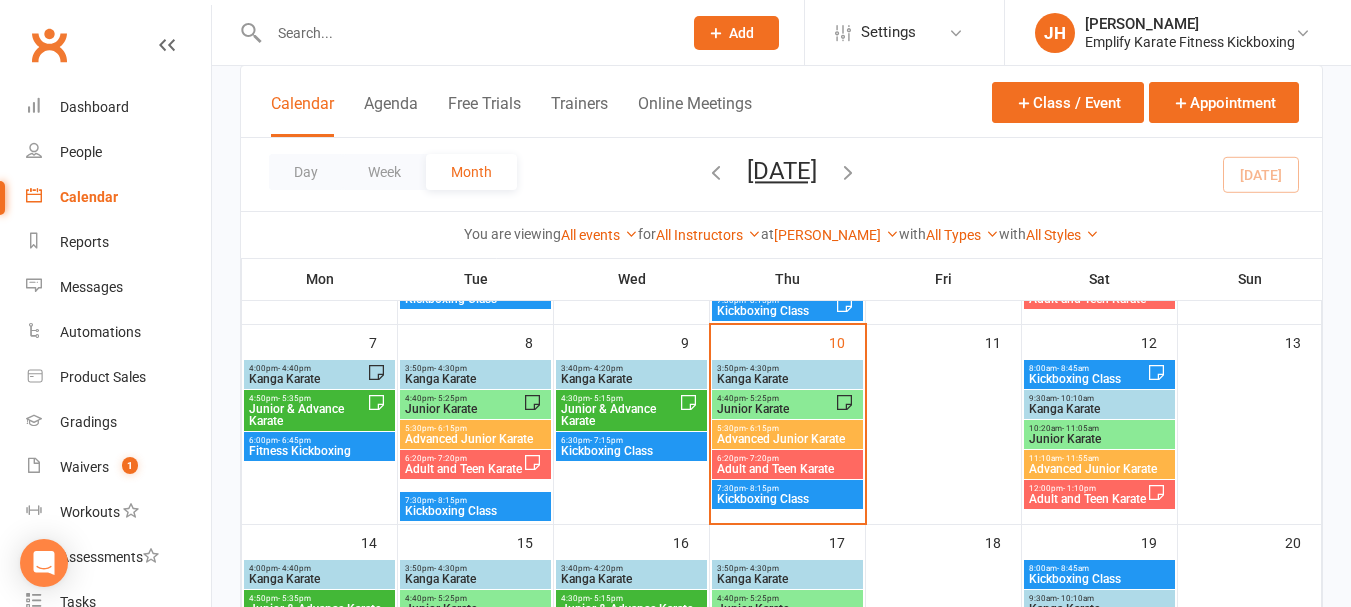 click on "Adult and Teen Karate" at bounding box center [787, 469] 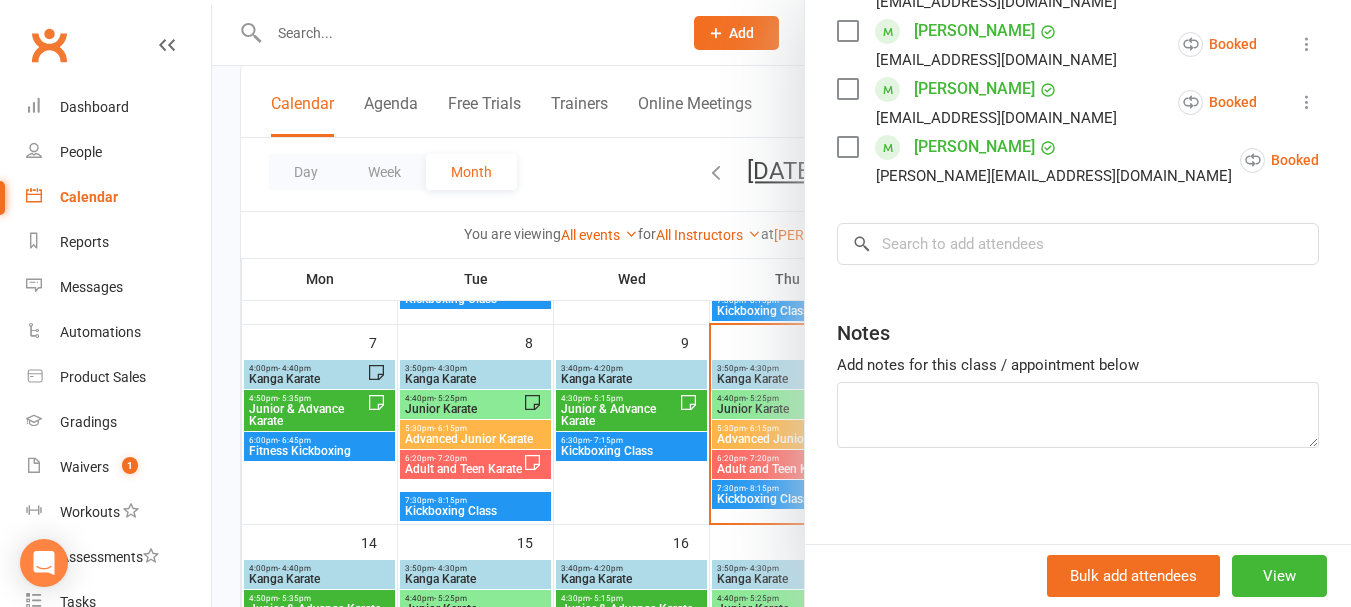 scroll, scrollTop: 1000, scrollLeft: 0, axis: vertical 